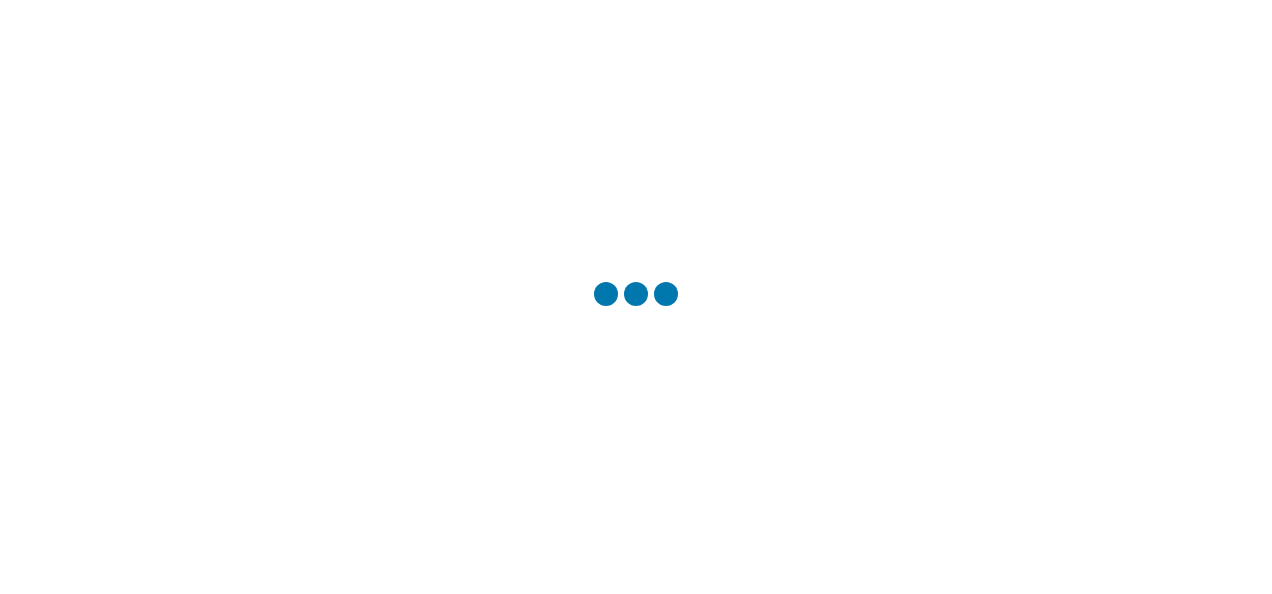 scroll, scrollTop: 0, scrollLeft: 0, axis: both 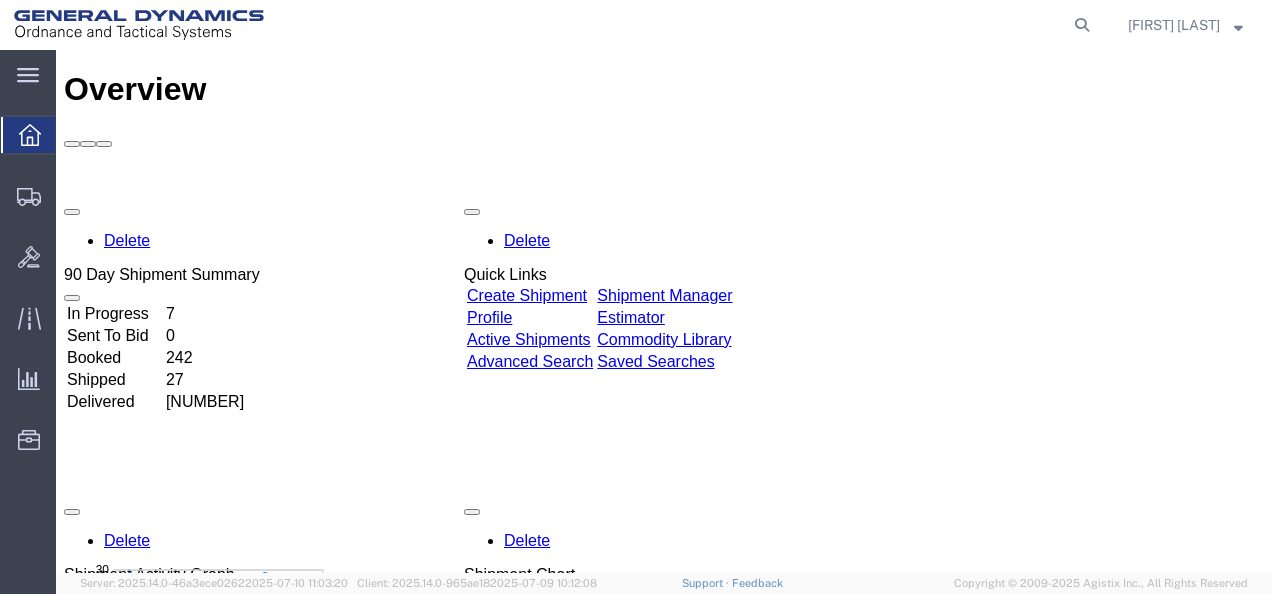 click 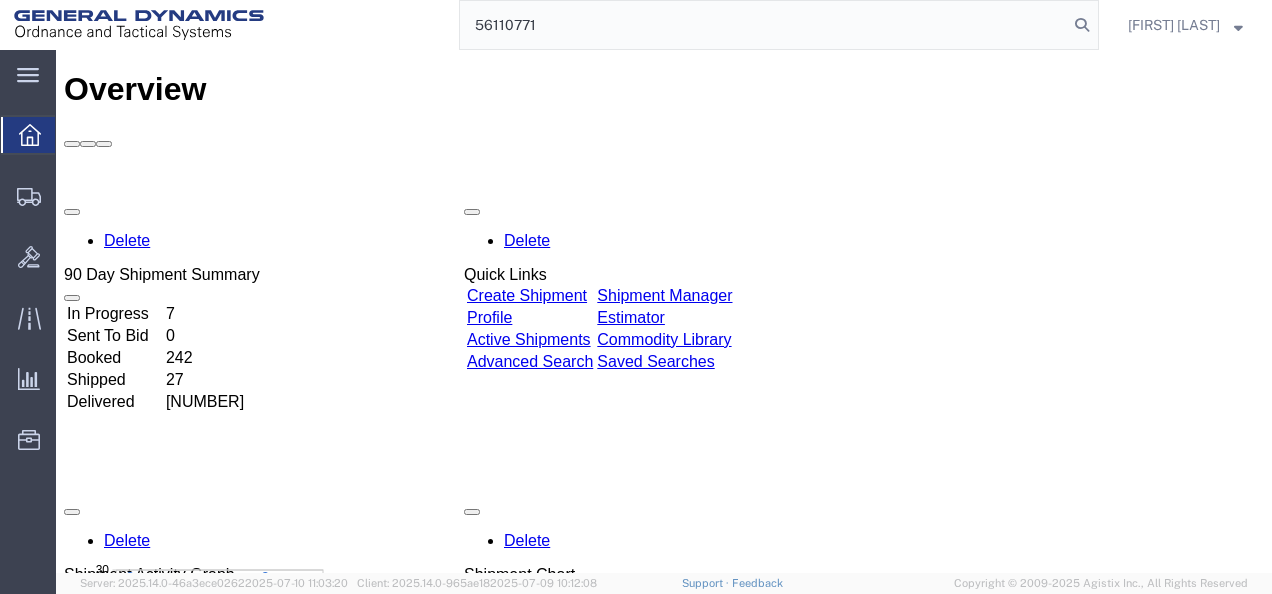 type on "56110771" 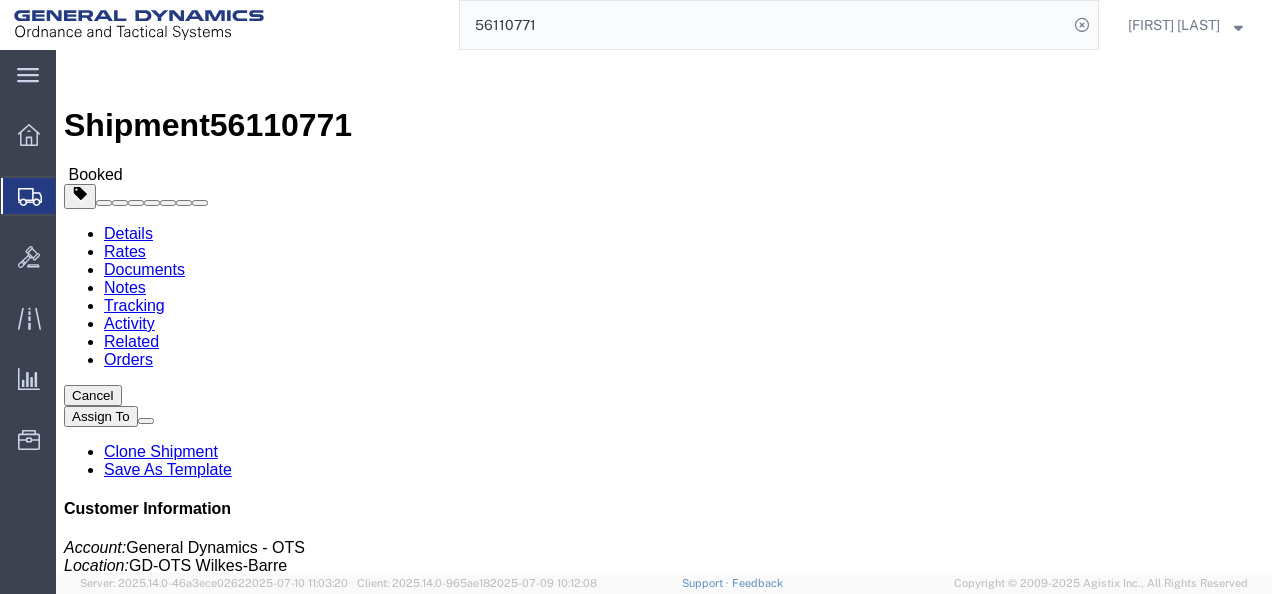 click on "main_menu
Created with Sketch." 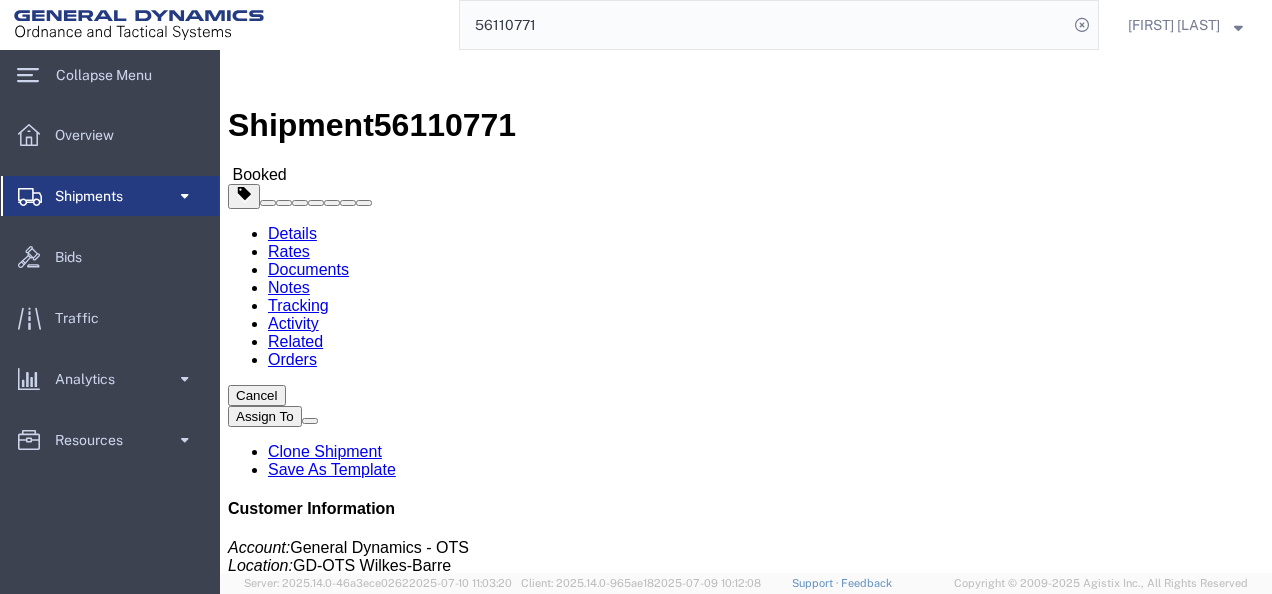 click 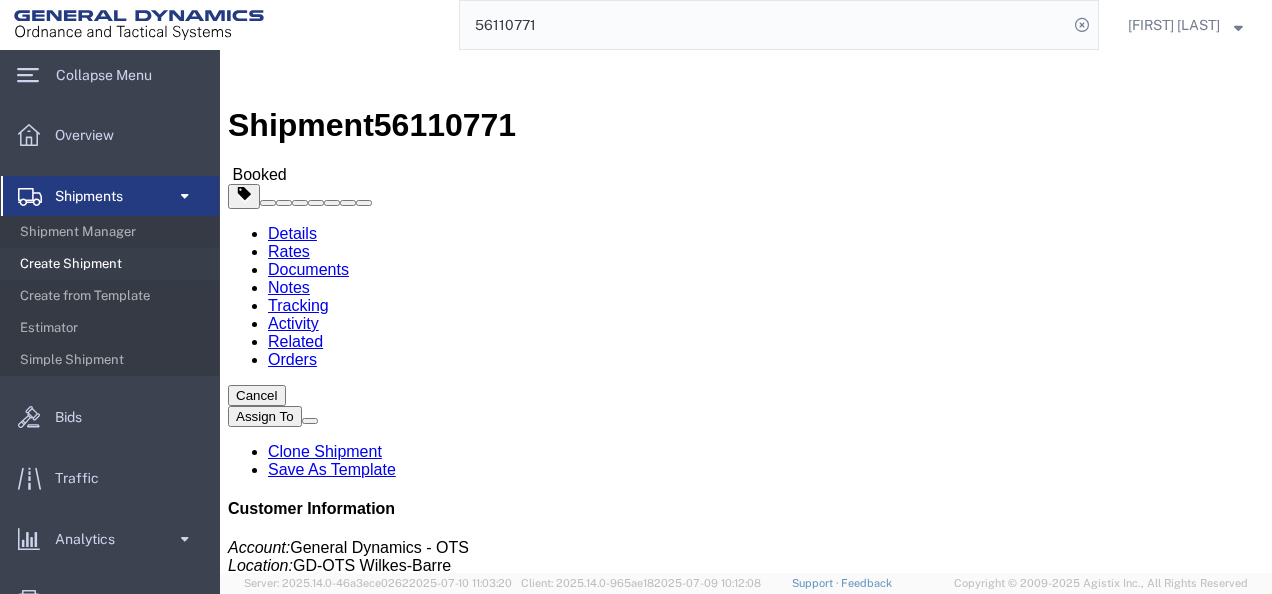 click on "Leg 1 - Truckload Number of trucks: 1" 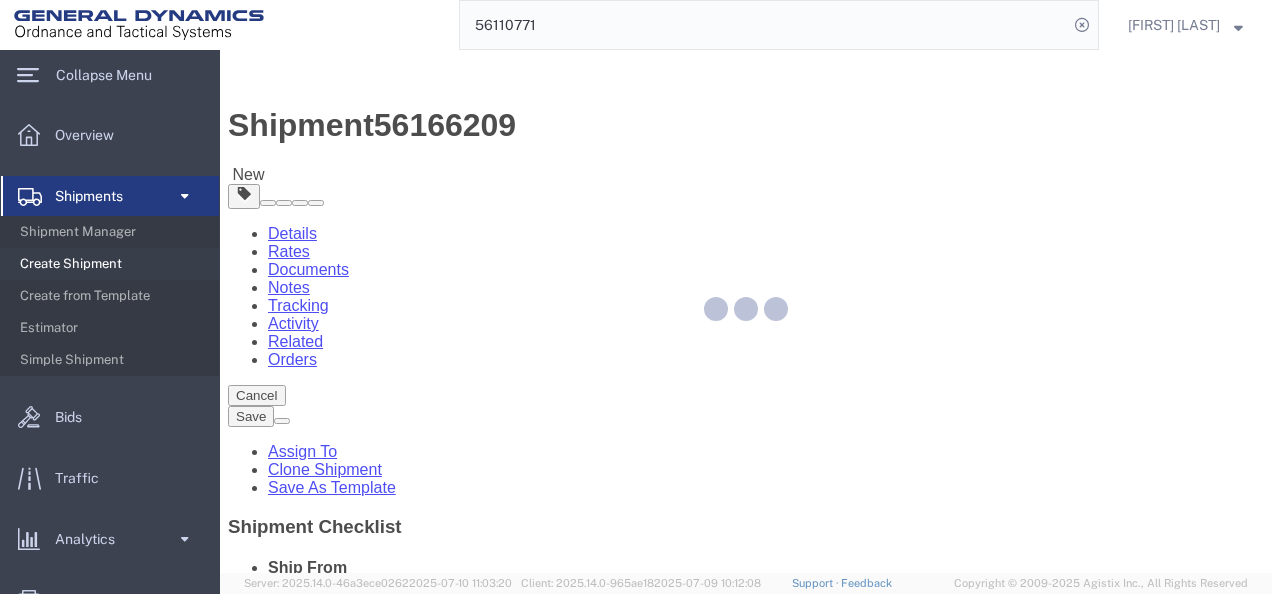 select 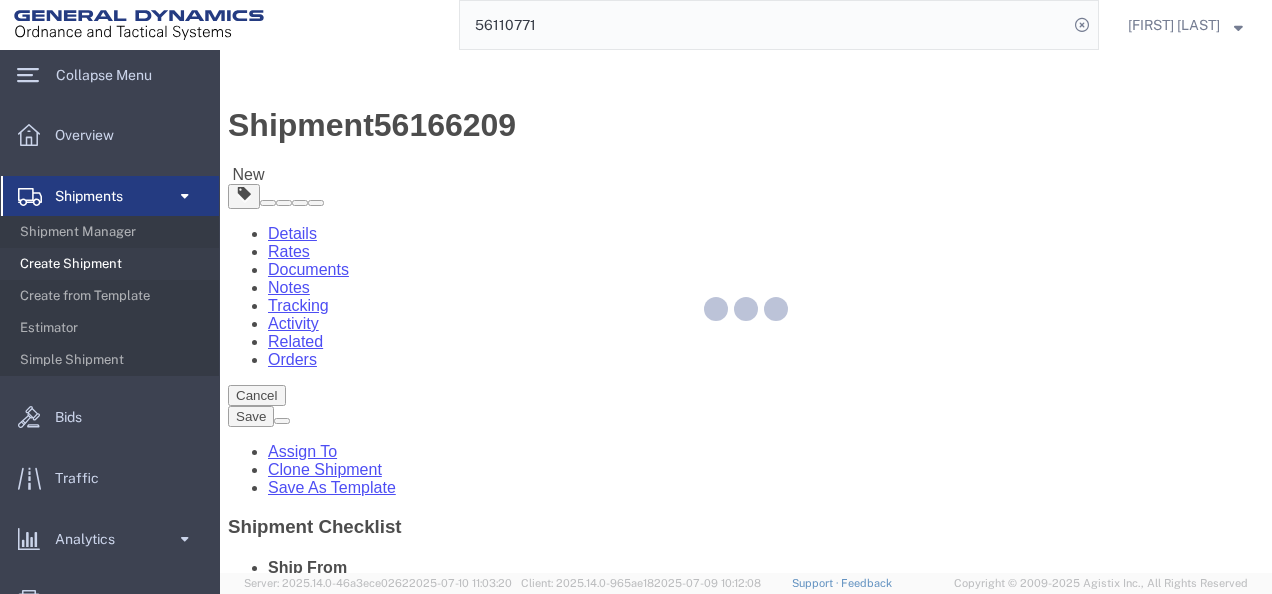 select 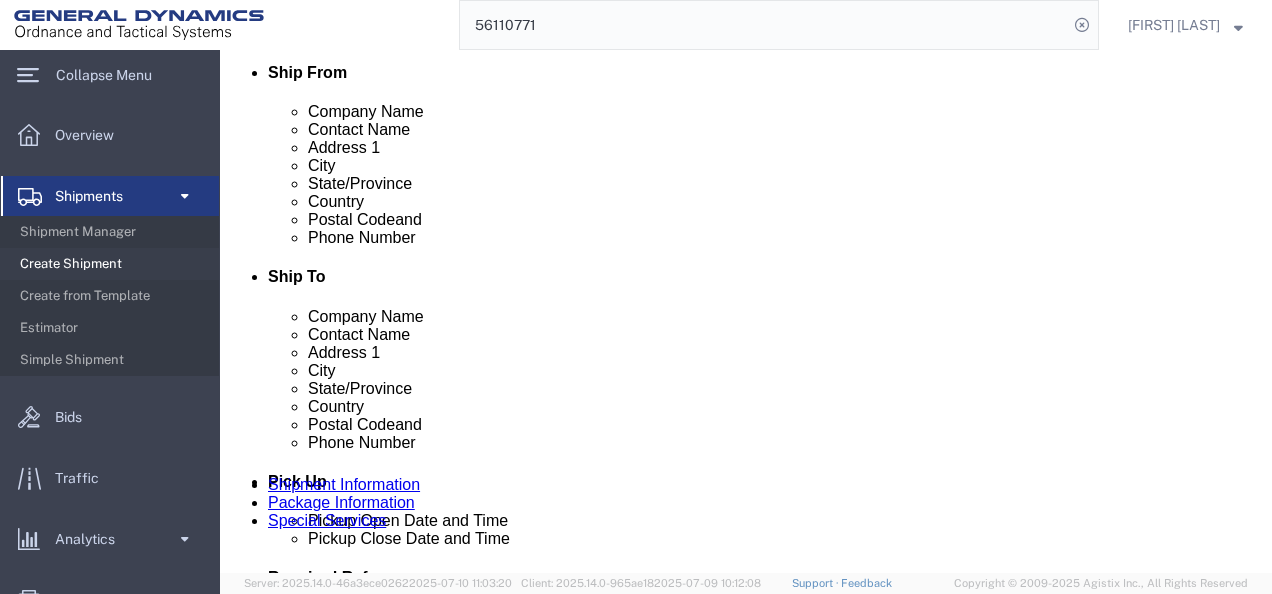 scroll, scrollTop: 700, scrollLeft: 0, axis: vertical 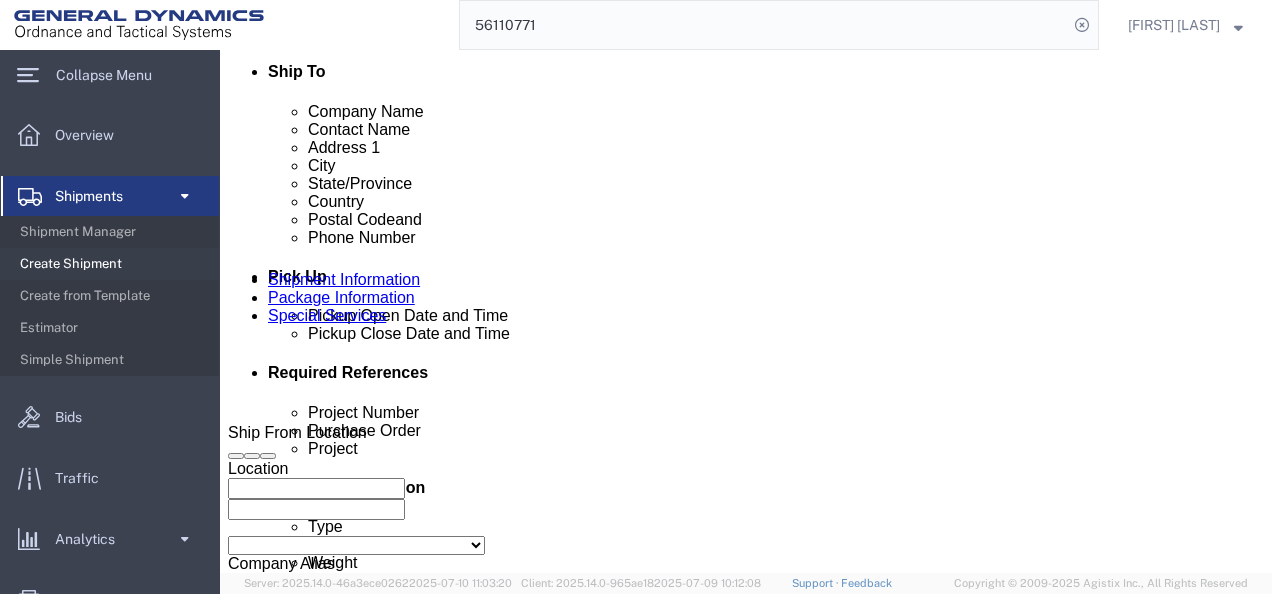 click on "[MONTH] [DAY] [YEAR] [TIME]" 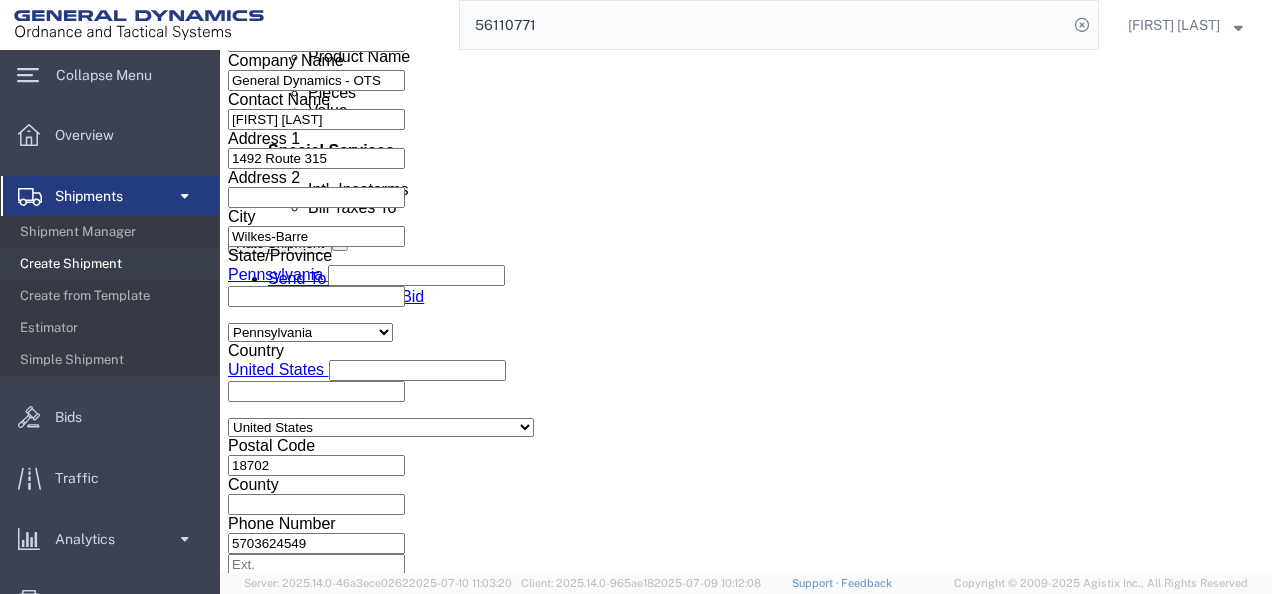 click on "12:39 PM" 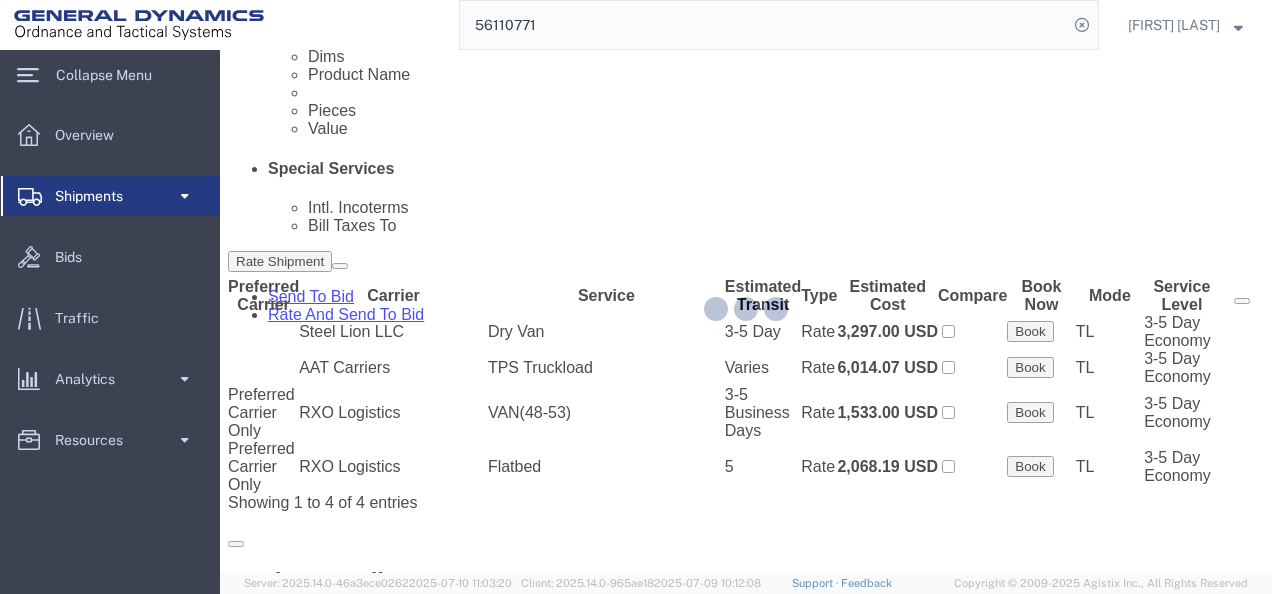 scroll, scrollTop: 0, scrollLeft: 0, axis: both 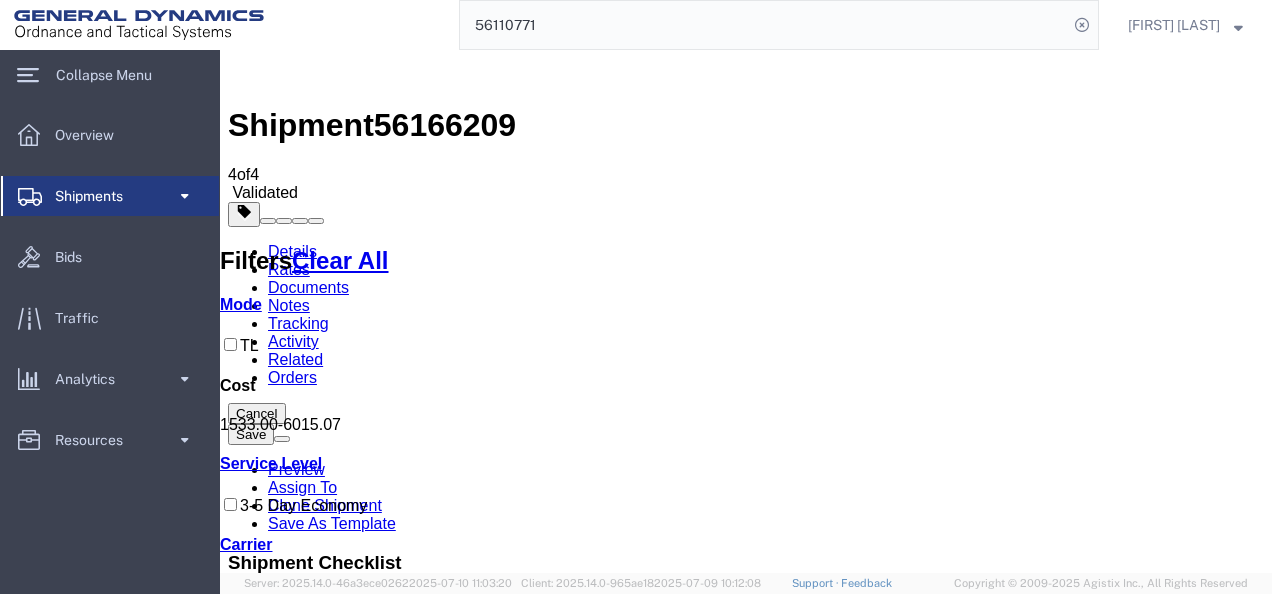 click on "Book Manually" at bounding box center (279, 1118) 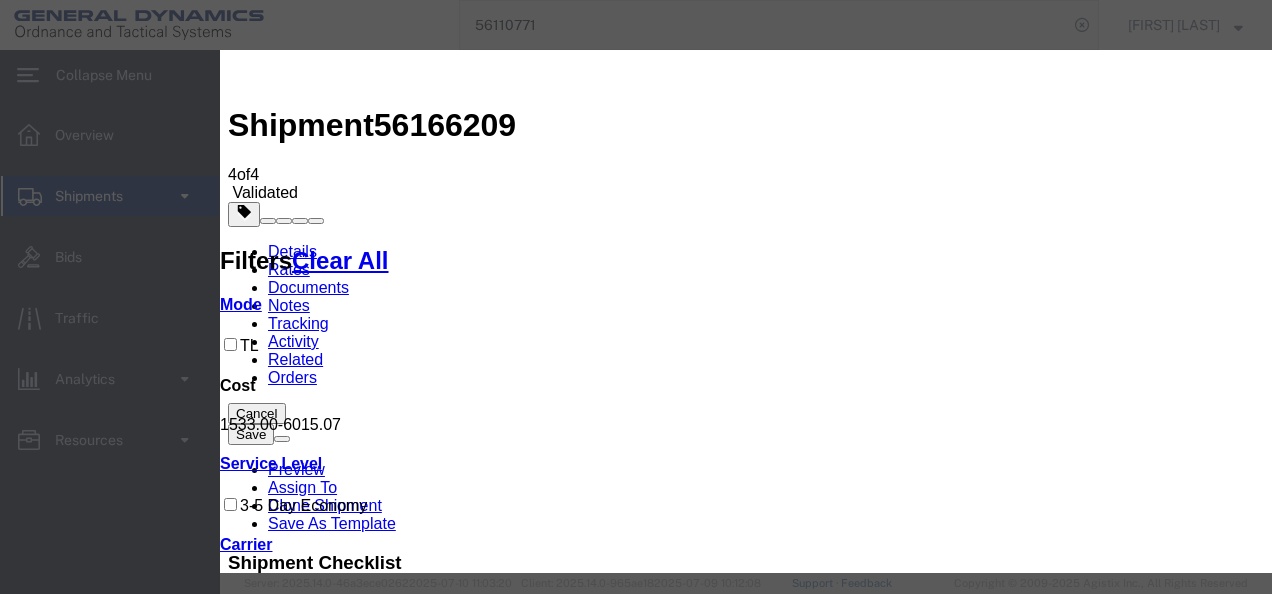 click on "Carrier Select Add New Carrier (and default service) AAT Carriers AATCO Adcom / Radiant Logistics Bertling Logistics Boyle Transportation Calex Calex Logistics Ceva Logistics Crane Worldwide DHL FedEx Custom Critical FedEx Express FedEx Freight Freight Solution Providers General Dynamics Tavis General Dynamics Tom Interconex Kuehne & Nagel Magno International Mercer Transportation Panalpina Panther Expedited Services Paramount Enterprises International Pitt Ohio R & R Trucking RXO Logistics Ridgeway International USA Rus International Charter Schneider Brokerage Steel Lion LLC Todd Maritime Service Tri-State Motor Transit United Eagle United Eagle Inc Virginia Transport Virginia Transport LLC XPO Logistics LTL YRC" at bounding box center (746, 1867) 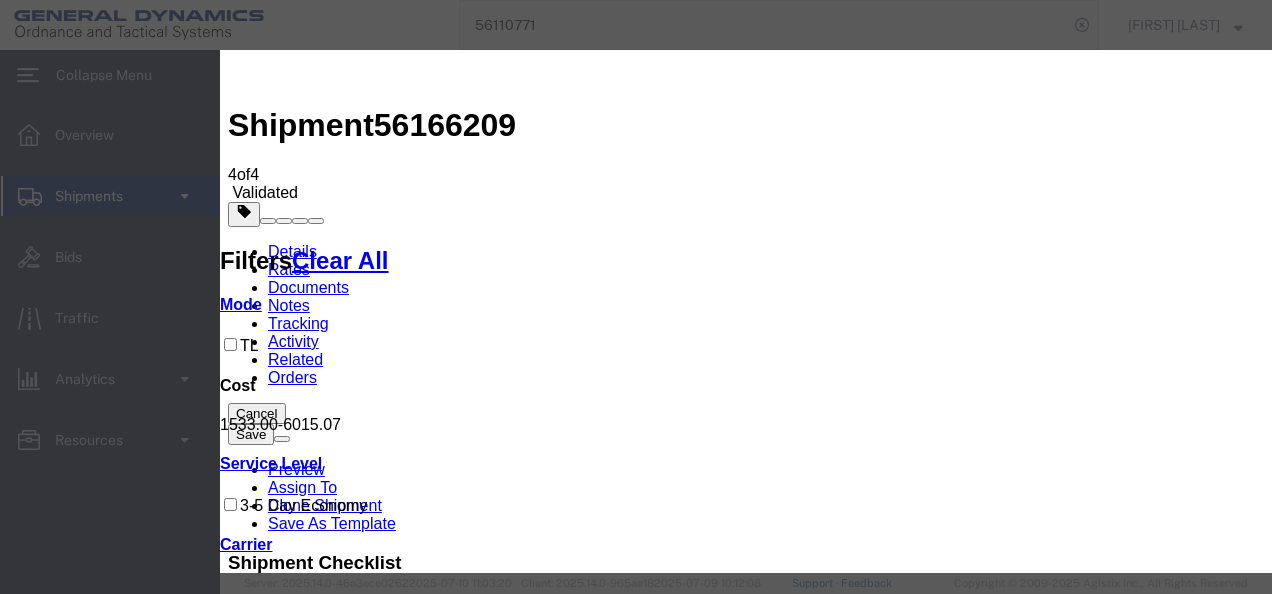 click on "Select 3 - 5 Day Dry Van Truckload Standard 3-5 Day" at bounding box center [322, 1904] 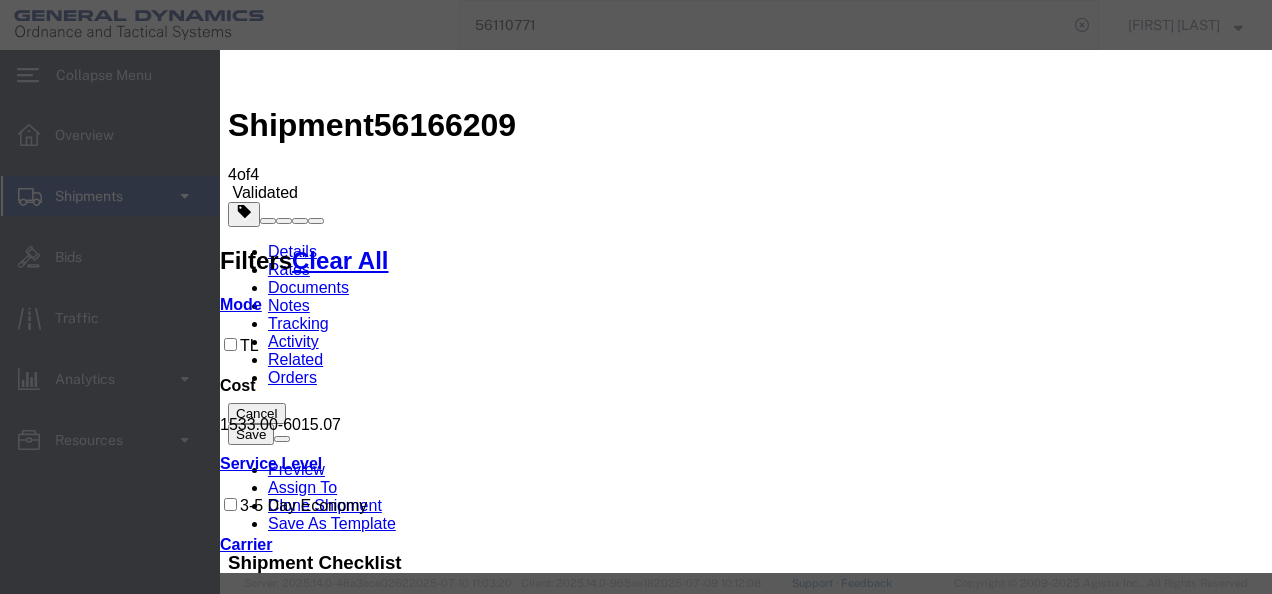 drag, startPoint x: 791, startPoint y: 115, endPoint x: 794, endPoint y: 163, distance: 48.09366 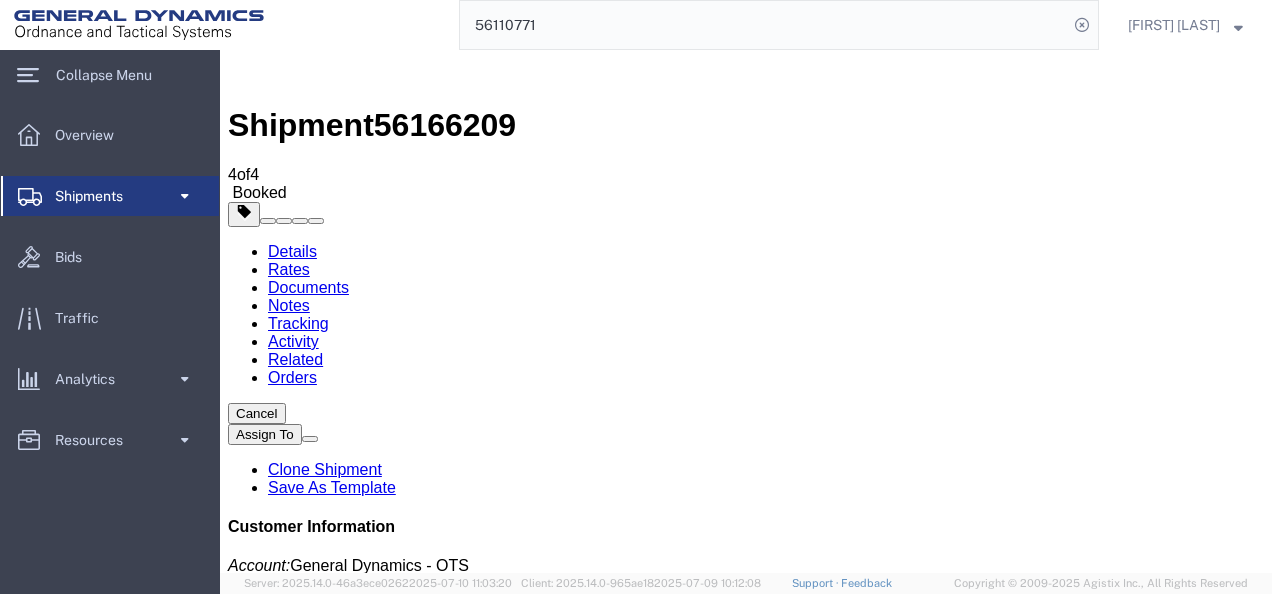 click at bounding box center (238, 1734) 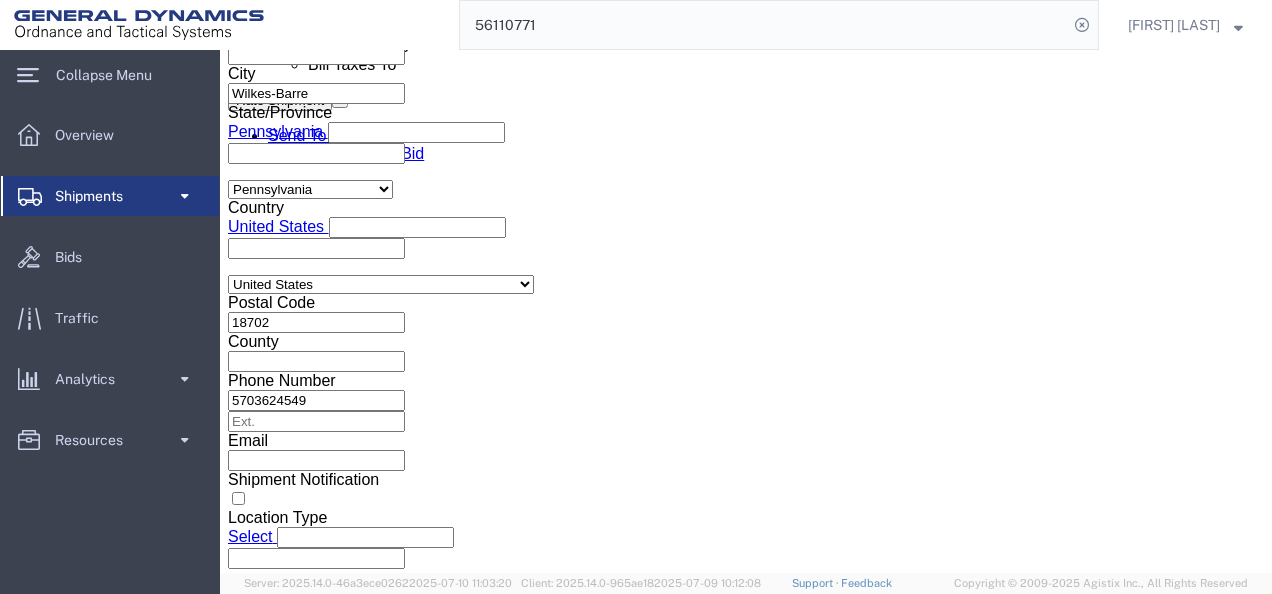scroll, scrollTop: 1200, scrollLeft: 0, axis: vertical 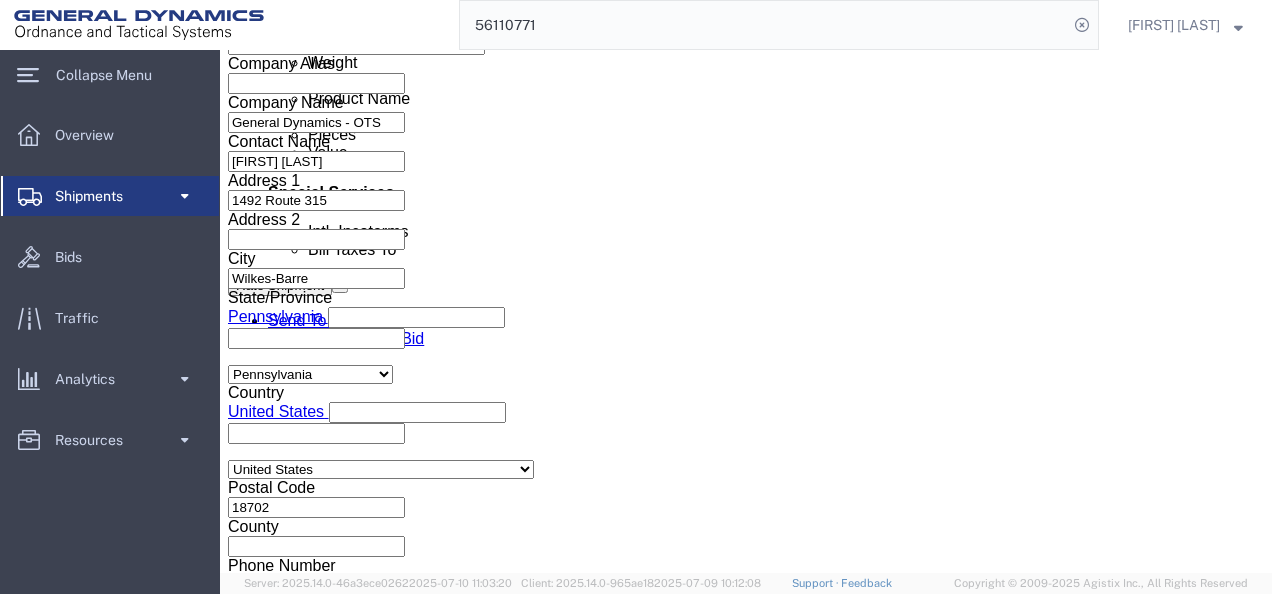 click on "Rate Shipment" 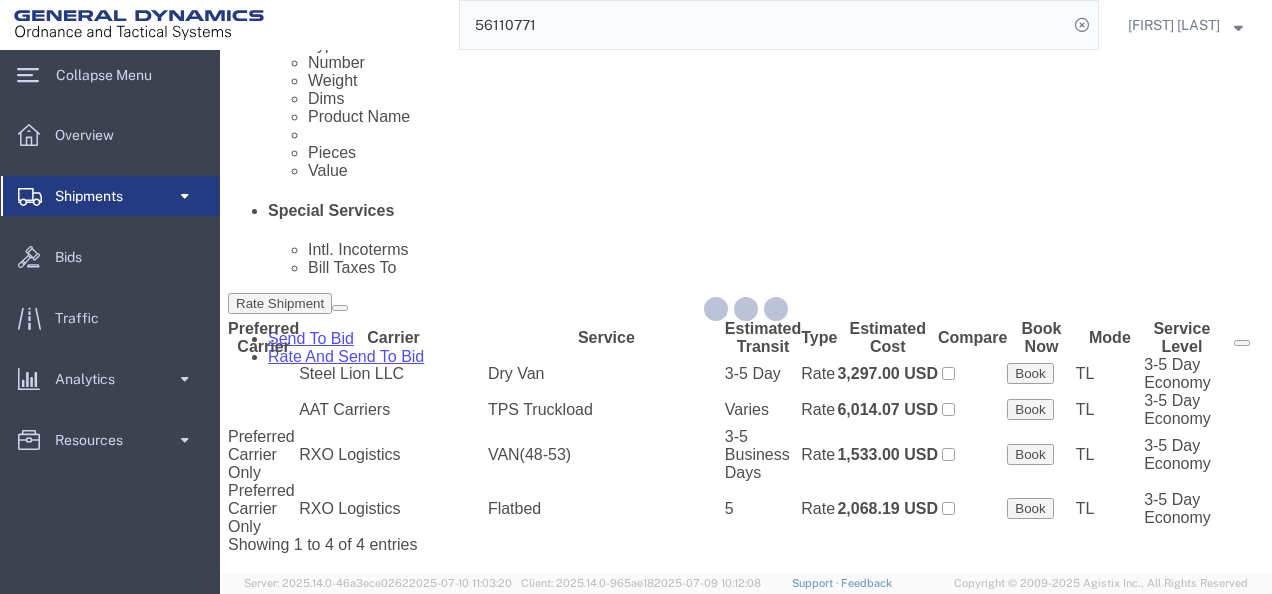 scroll, scrollTop: 0, scrollLeft: 0, axis: both 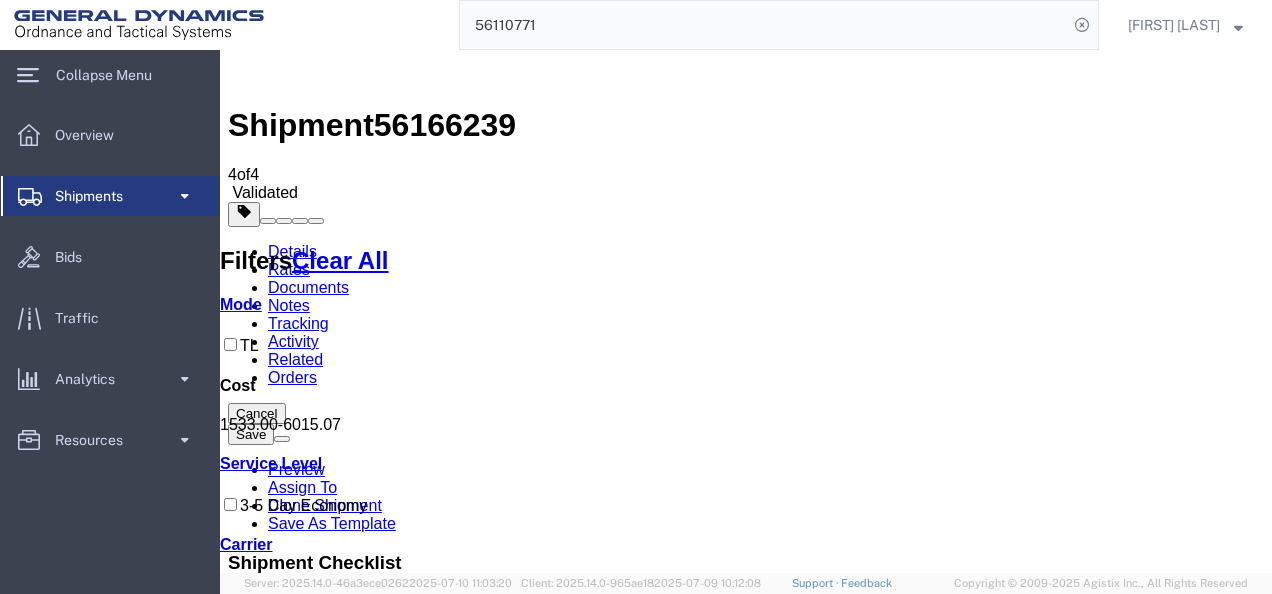 click on "Book Manually" at bounding box center (279, 1118) 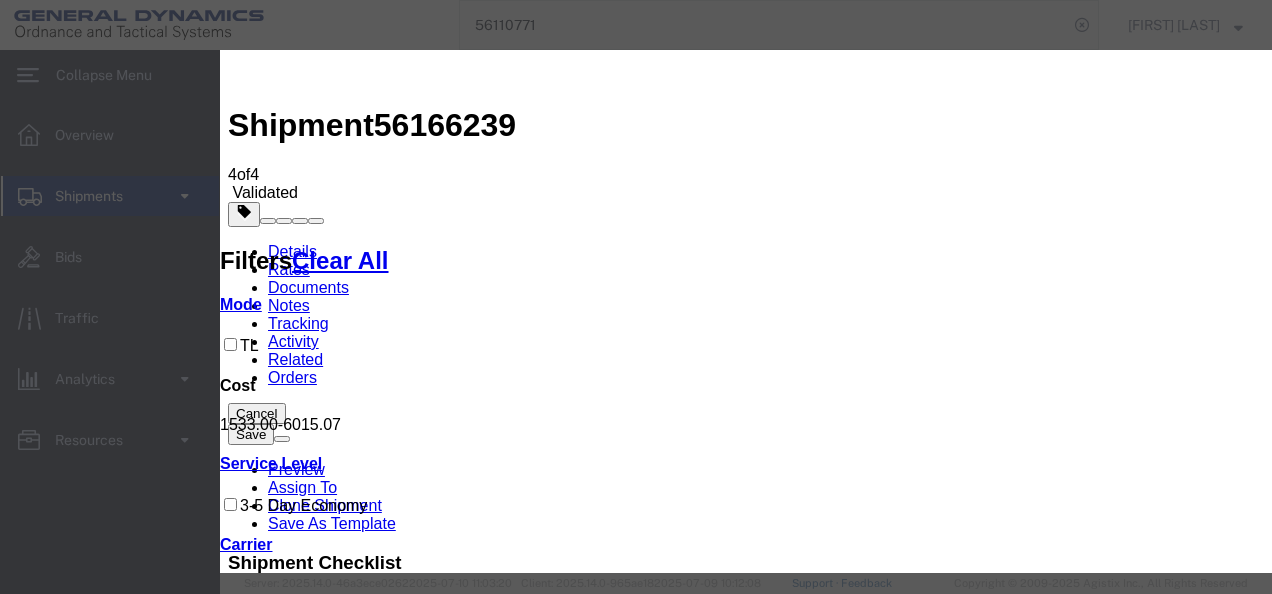 click on "Select Add New Carrier (and default service) AAT Carriers AATCO Adcom / Radiant Logistics Bertling Logistics Boyle Transportation Calex Calex Logistics Ceva Logistics Crane Worldwide DHL FedEx Custom Critical FedEx Express FedEx Freight Freight Solution Providers General Dynamics Tavis General Dynamics Tom Interconex Kuehne & Nagel Magno International Mercer Transportation Panalpina Panther Expedited Services Paramount Enterprises International Pitt Ohio R & R Trucking RXO Logistics Ridgeway International USA Rus International Charter Schneider Brokerage Steel Lion LLC Todd Maritime Service Tri-State Motor Transit United Eagle United Eagle Inc Virginia Transport Virginia Transport LLC XPO Logistics LTL YRC" at bounding box center (399, 1867) 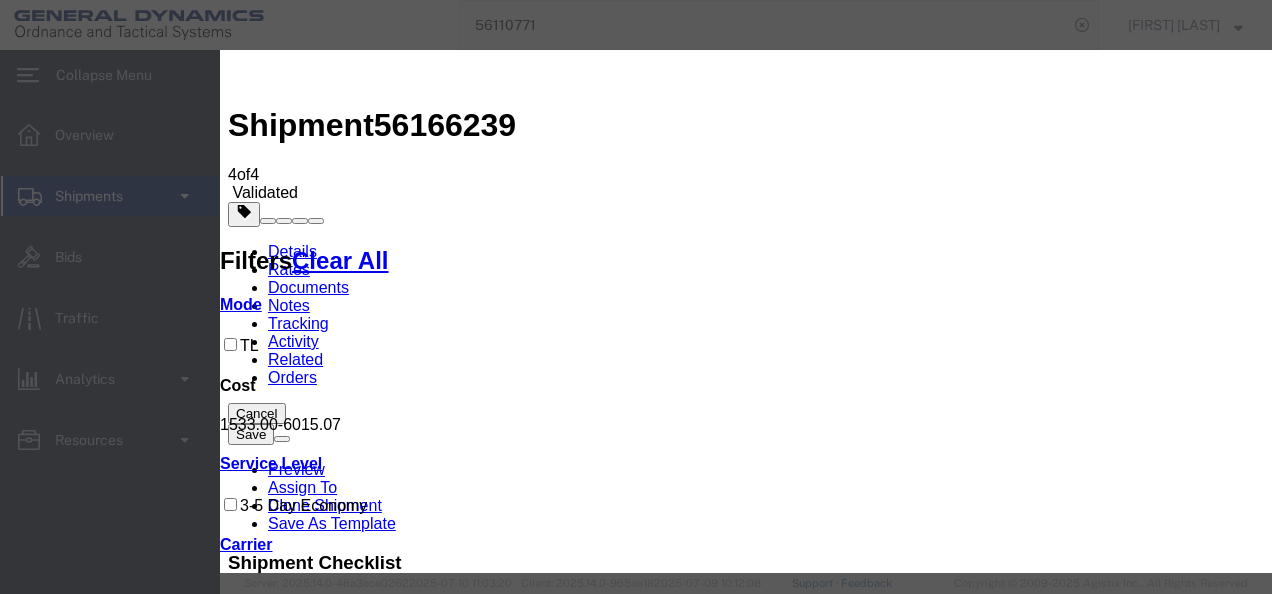 click on "Select 3 - 5 Day Dry Van Truckload Standard 3-5 Day" at bounding box center (322, 1904) 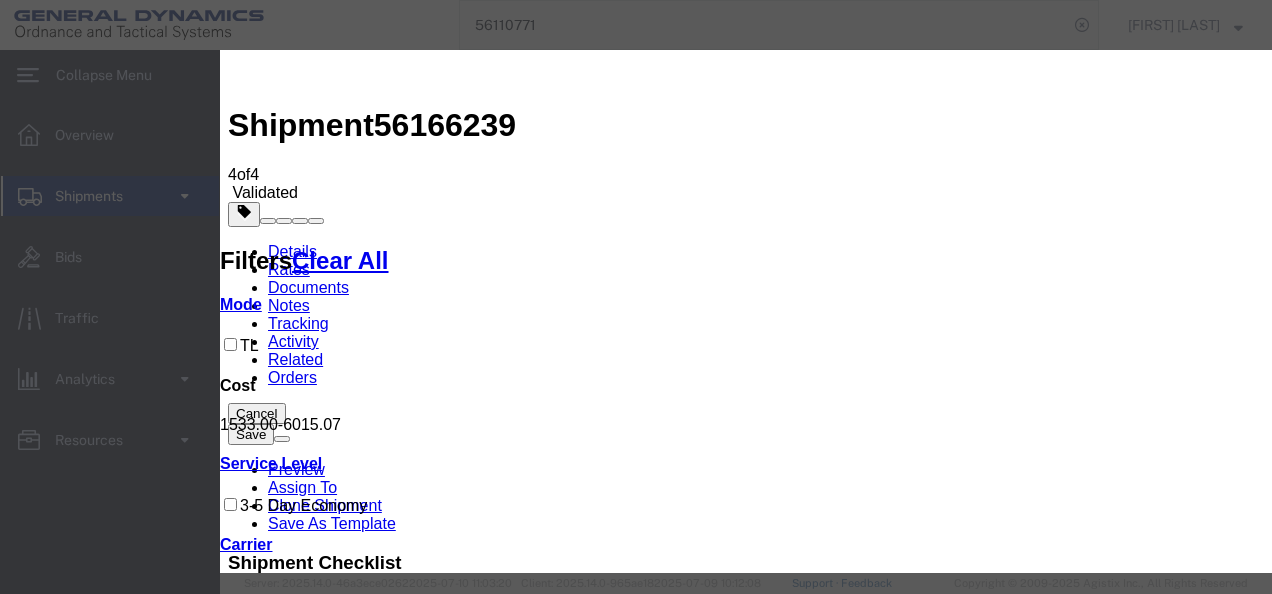 select on "[NUMBER]" 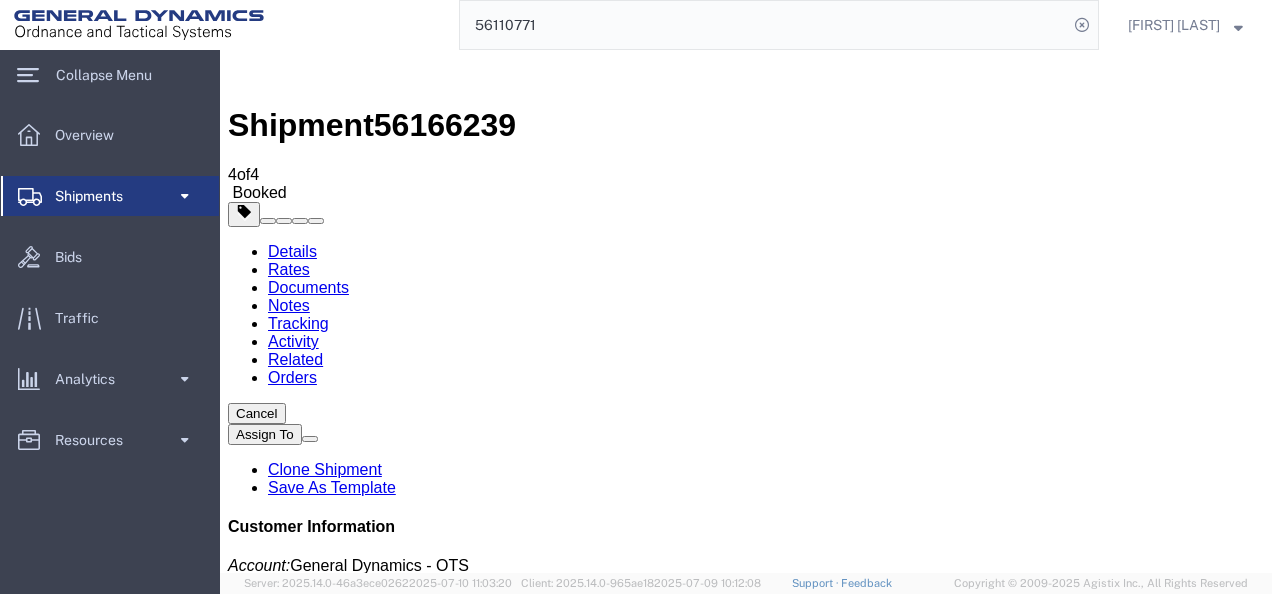 click at bounding box center (238, 1734) 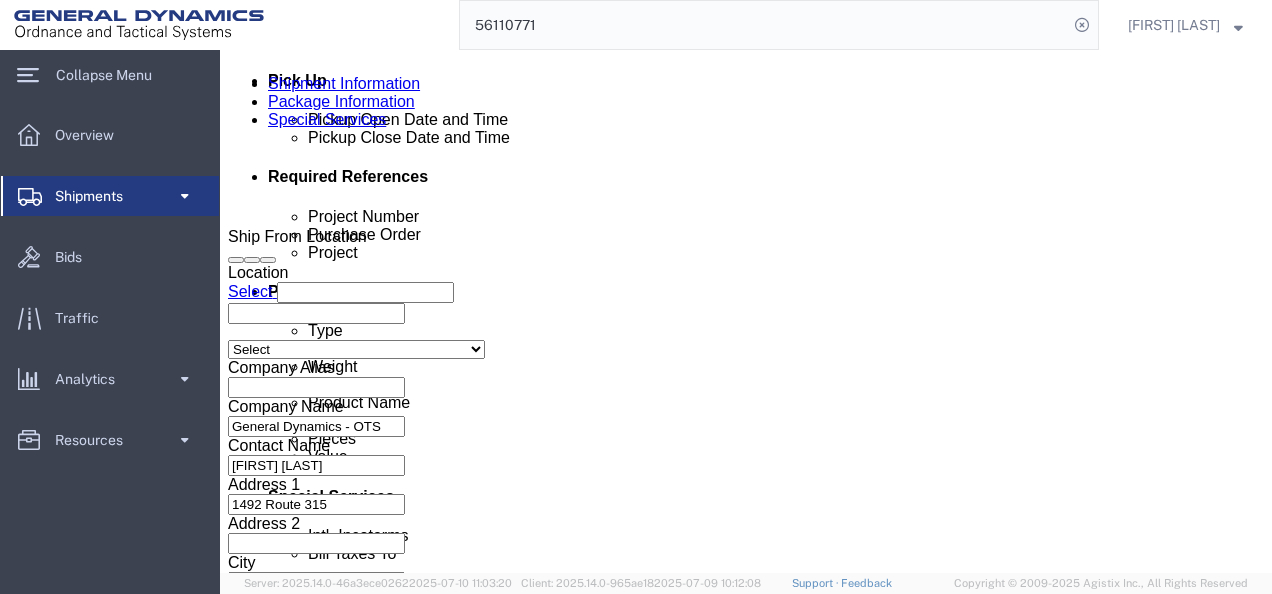 scroll, scrollTop: 900, scrollLeft: 0, axis: vertical 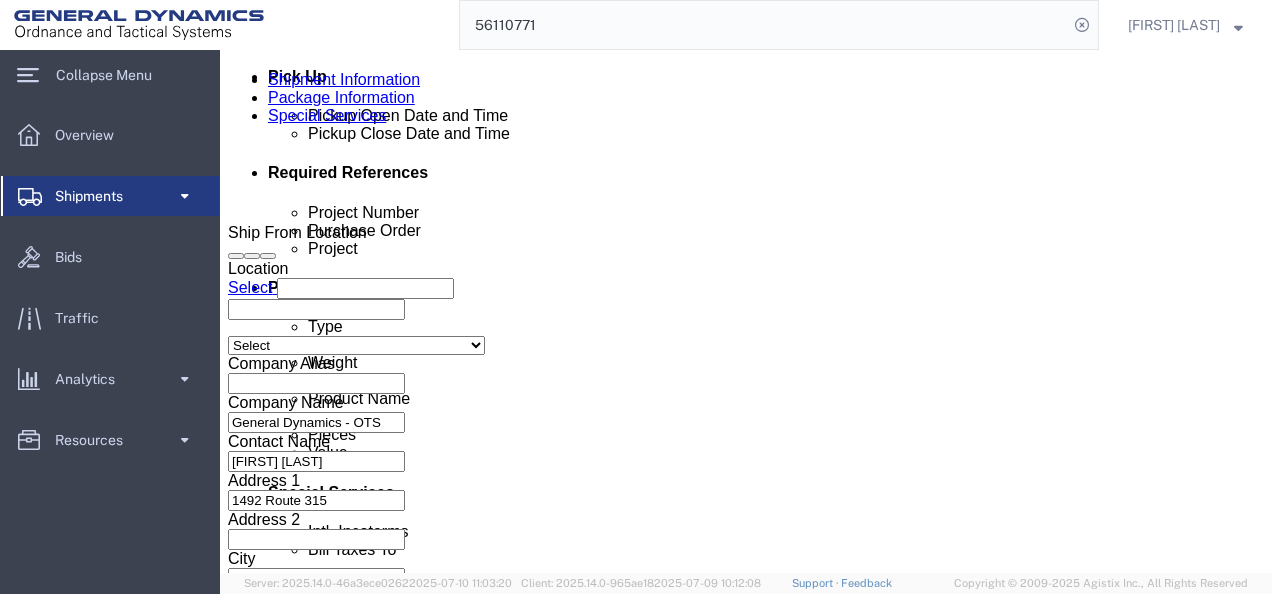 click on "Rate Shipment" 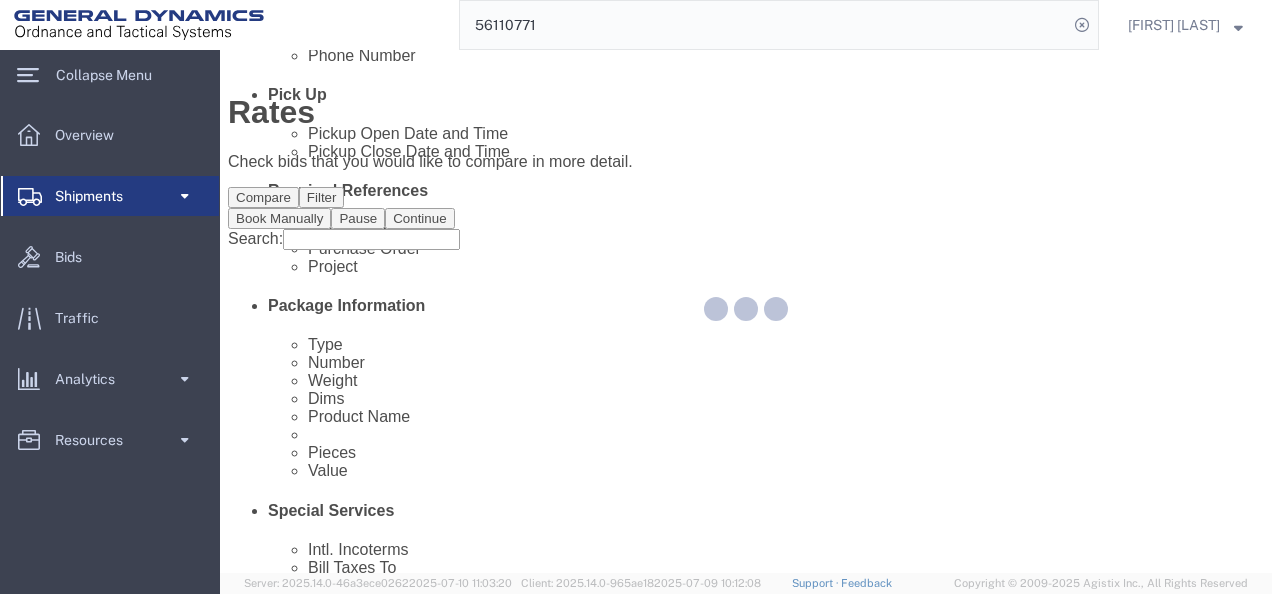 scroll, scrollTop: 0, scrollLeft: 0, axis: both 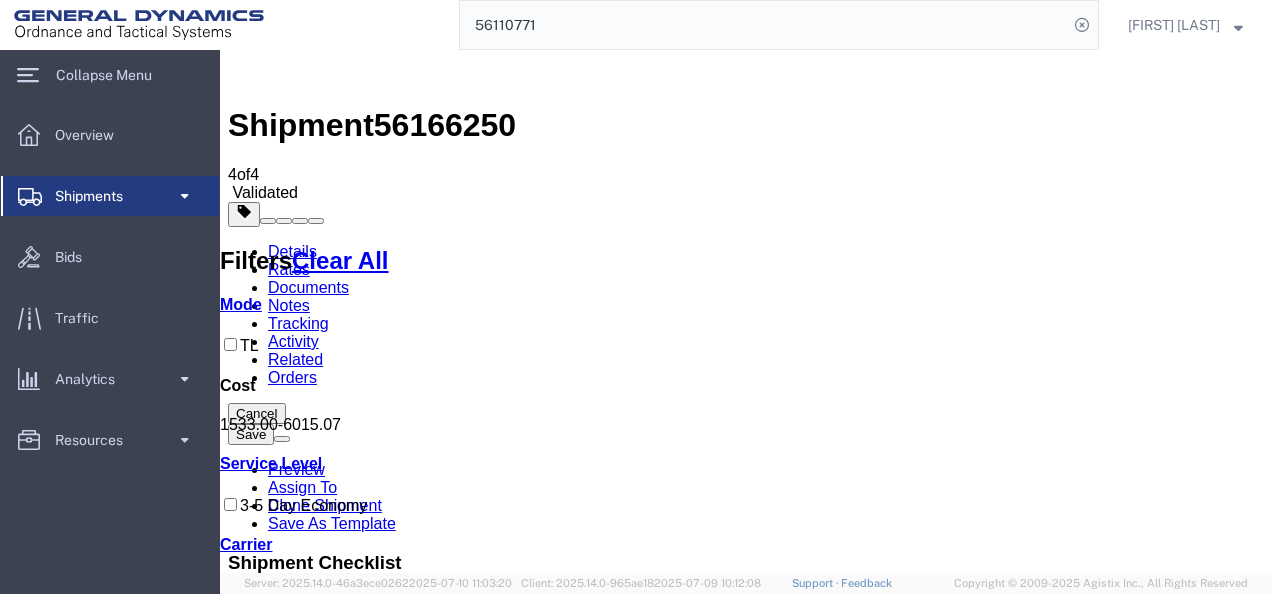 click on "Book Manually" at bounding box center [279, 1118] 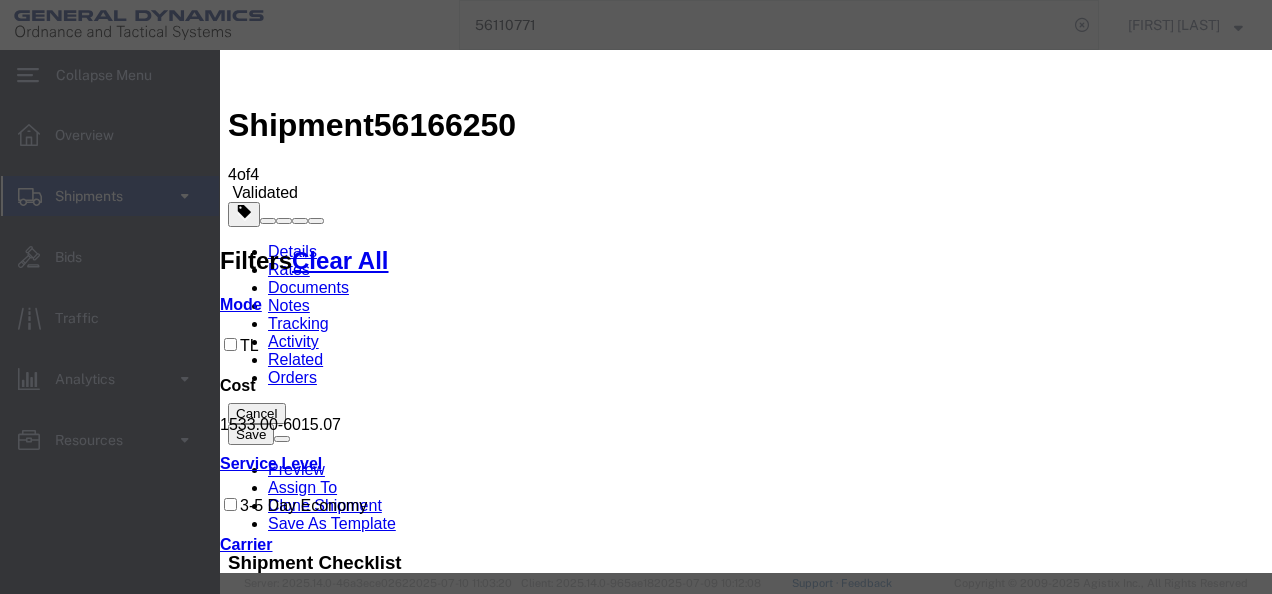 click on "Select Add New Carrier (and default service) AAT Carriers AATCO Adcom / Radiant Logistics Bertling Logistics Boyle Transportation Calex Calex Logistics Ceva Logistics Crane Worldwide DHL FedEx Custom Critical FedEx Express FedEx Freight Freight Solution Providers General Dynamics Tavis General Dynamics Tom Interconex Kuehne & Nagel Magno International Mercer Transportation Panalpina Panther Expedited Services Paramount Enterprises International Pitt Ohio R & R Trucking RXO Logistics Ridgeway International USA Rus International Charter Schneider Brokerage Steel Lion LLC Todd Maritime Service Tri-State Motor Transit United Eagle United Eagle Inc Virginia Transport Virginia Transport LLC XPO Logistics LTL YRC" at bounding box center [399, 1867] 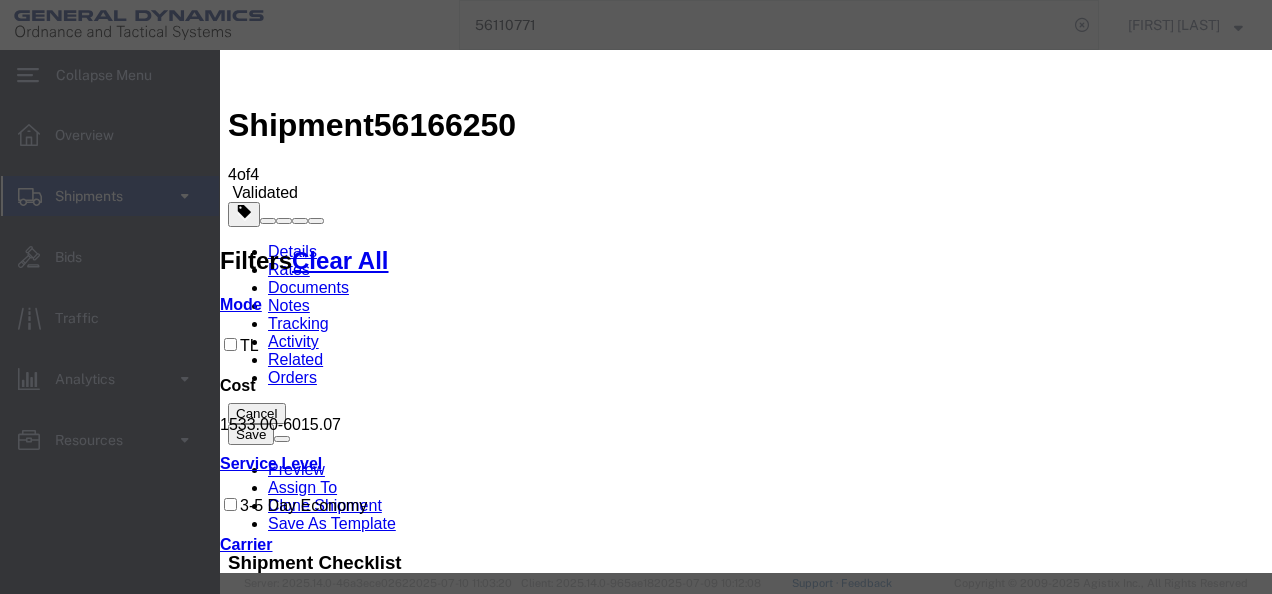drag, startPoint x: 686, startPoint y: 233, endPoint x: 683, endPoint y: 251, distance: 18.248287 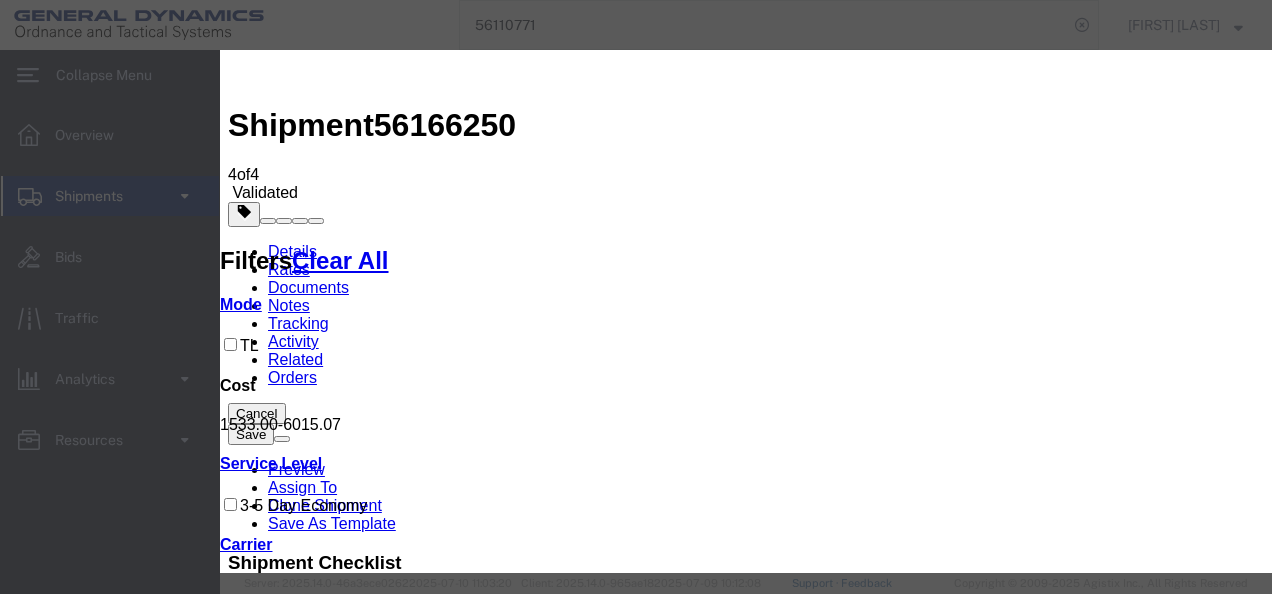 drag, startPoint x: 564, startPoint y: 93, endPoint x: 596, endPoint y: 172, distance: 85.23497 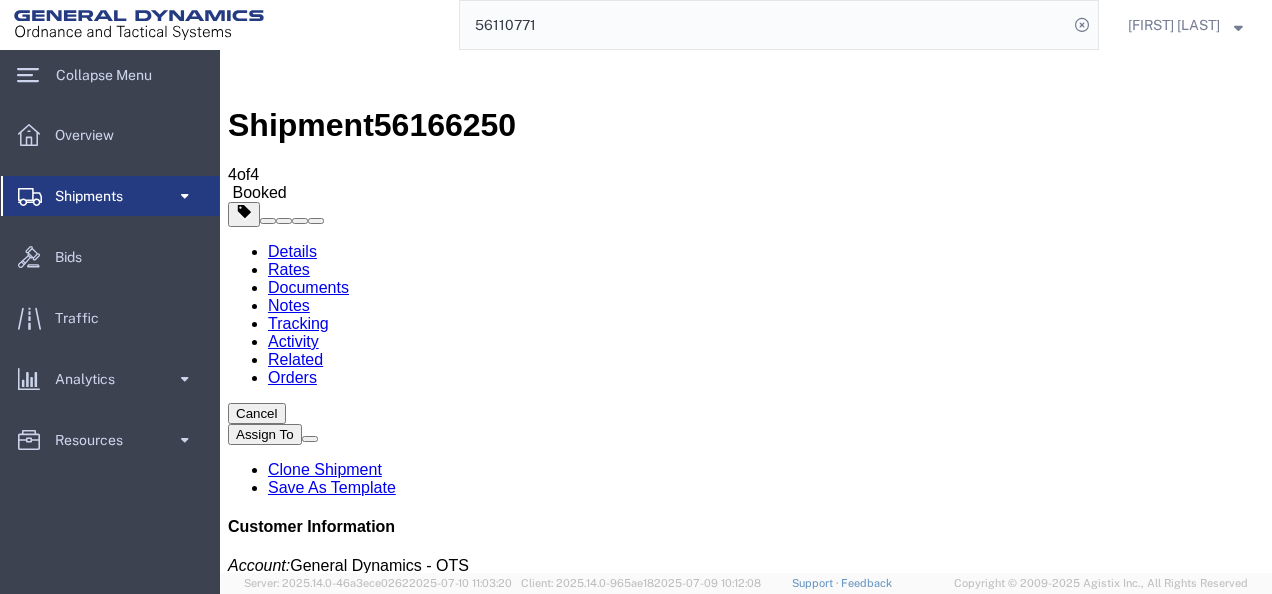 click at bounding box center [253, 1735] 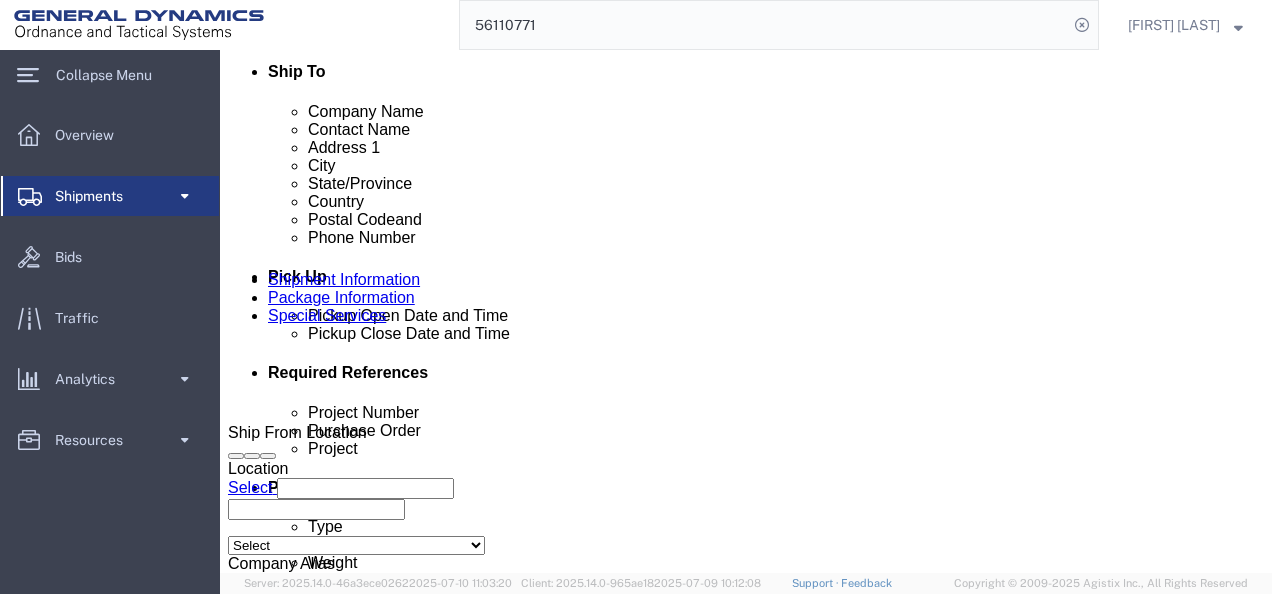 click on "Jul 14 2025 10:00 AM" 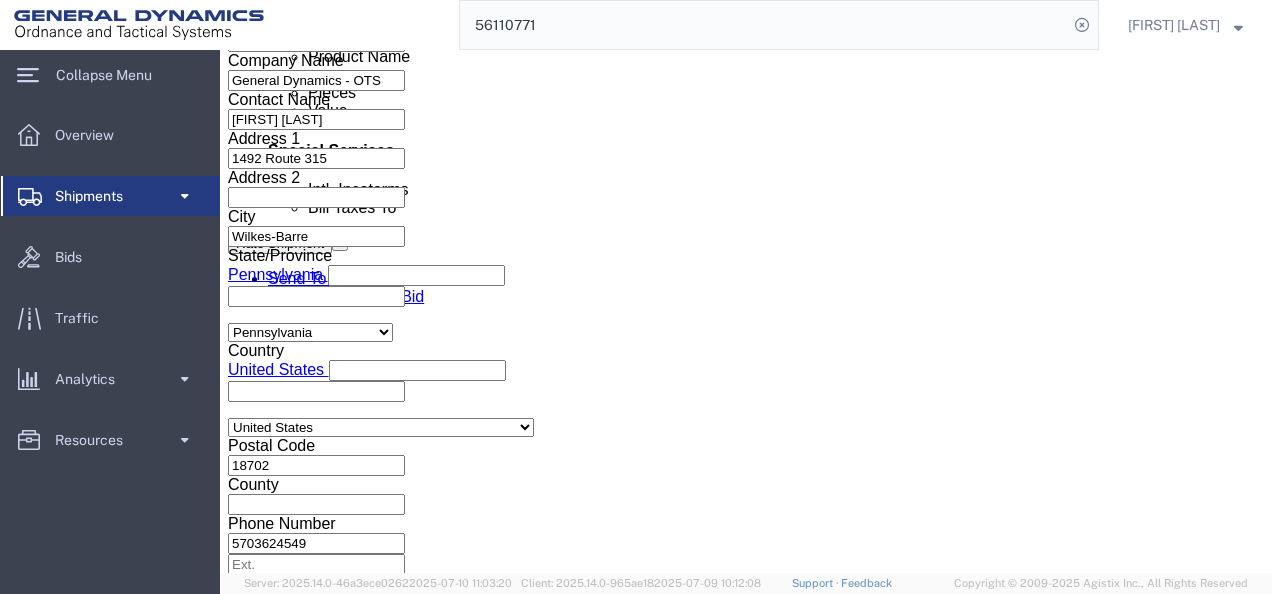 click on "Apply" 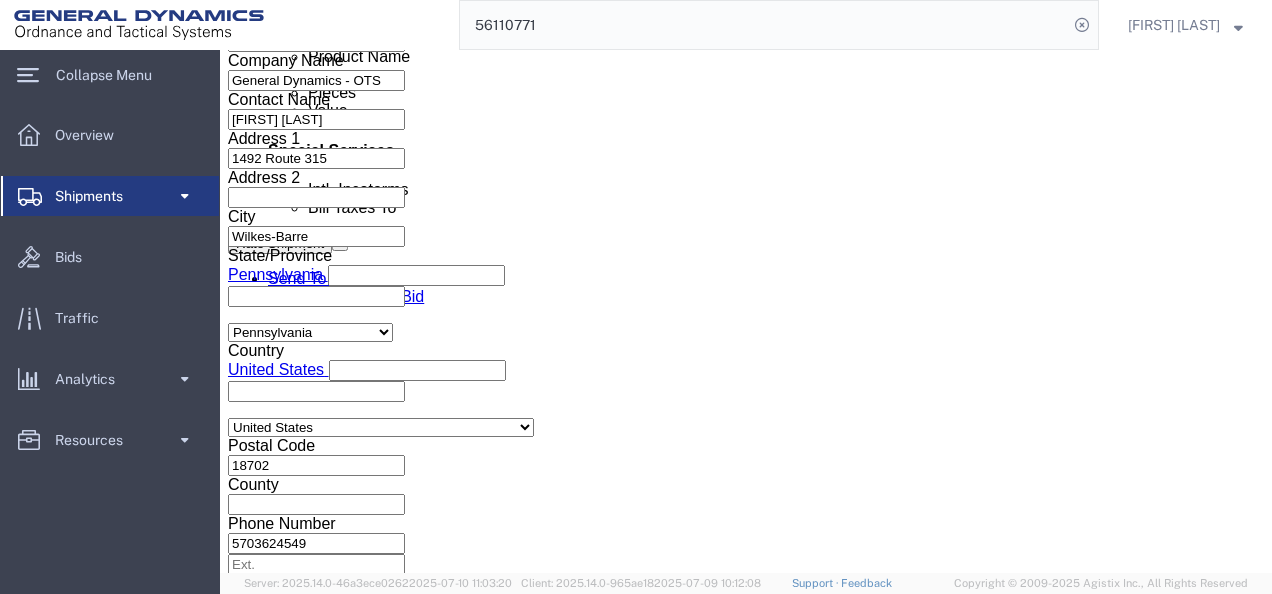 scroll, scrollTop: 942, scrollLeft: 0, axis: vertical 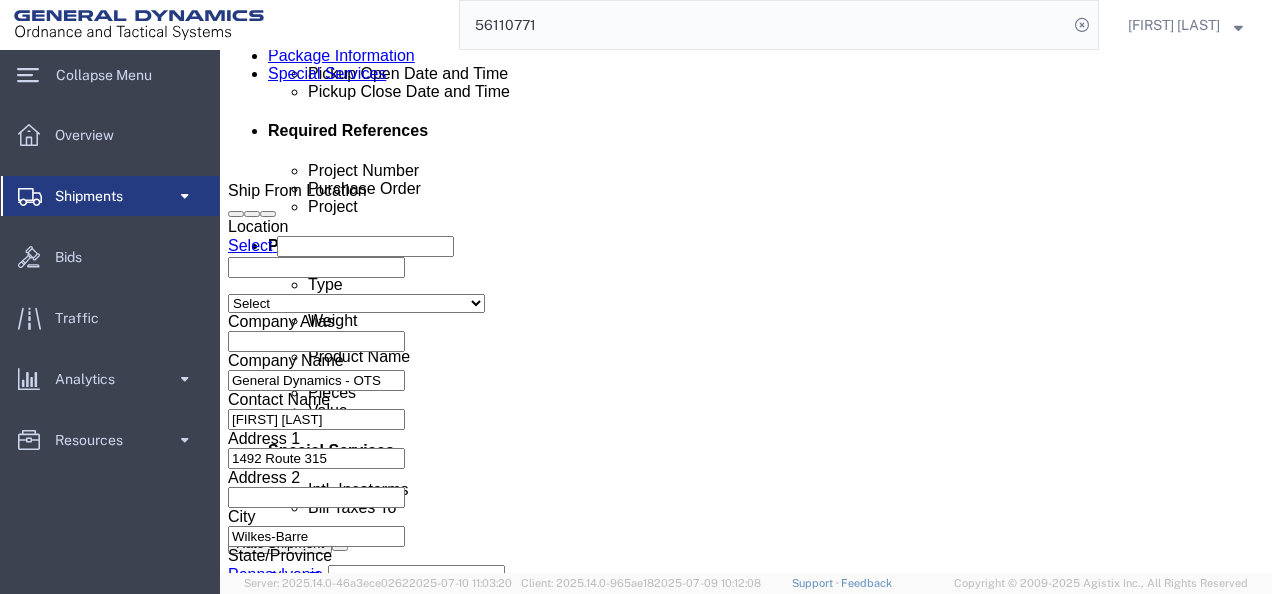 click on "Rate Shipment" 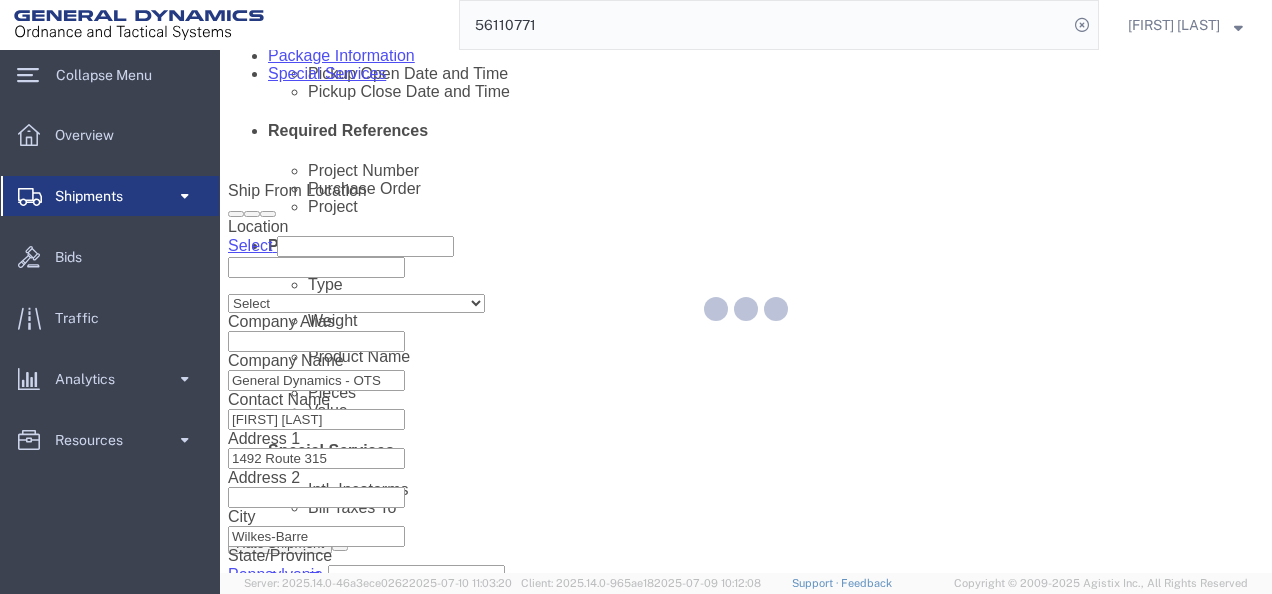 scroll, scrollTop: 0, scrollLeft: 0, axis: both 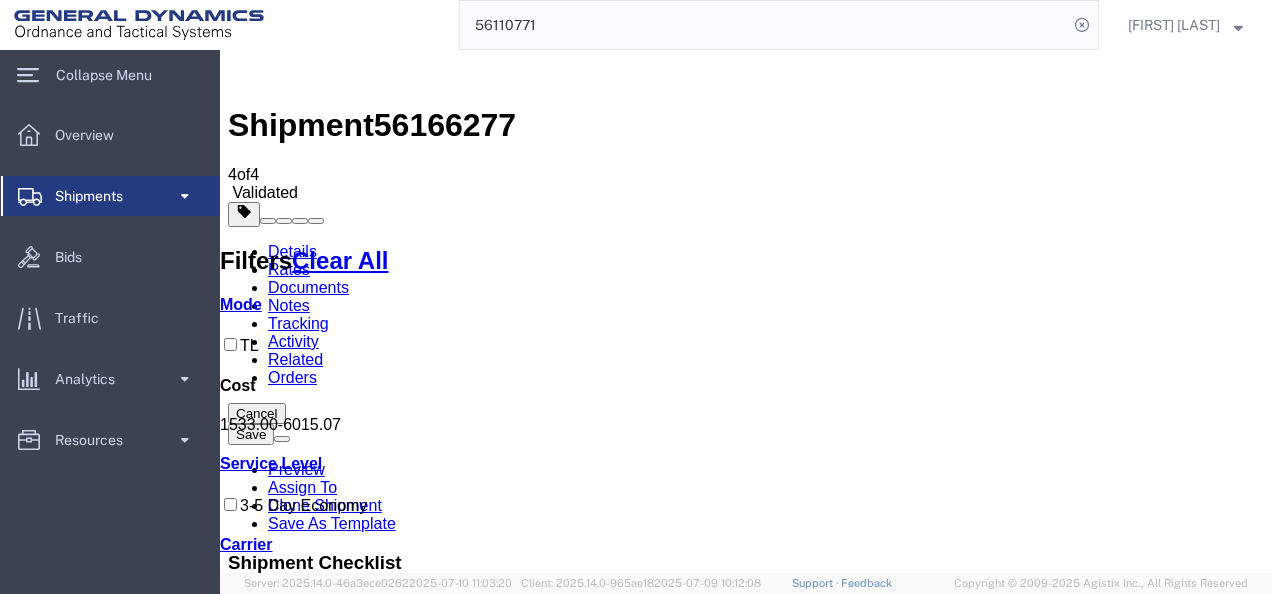 click on "Book Manually" at bounding box center (279, 1118) 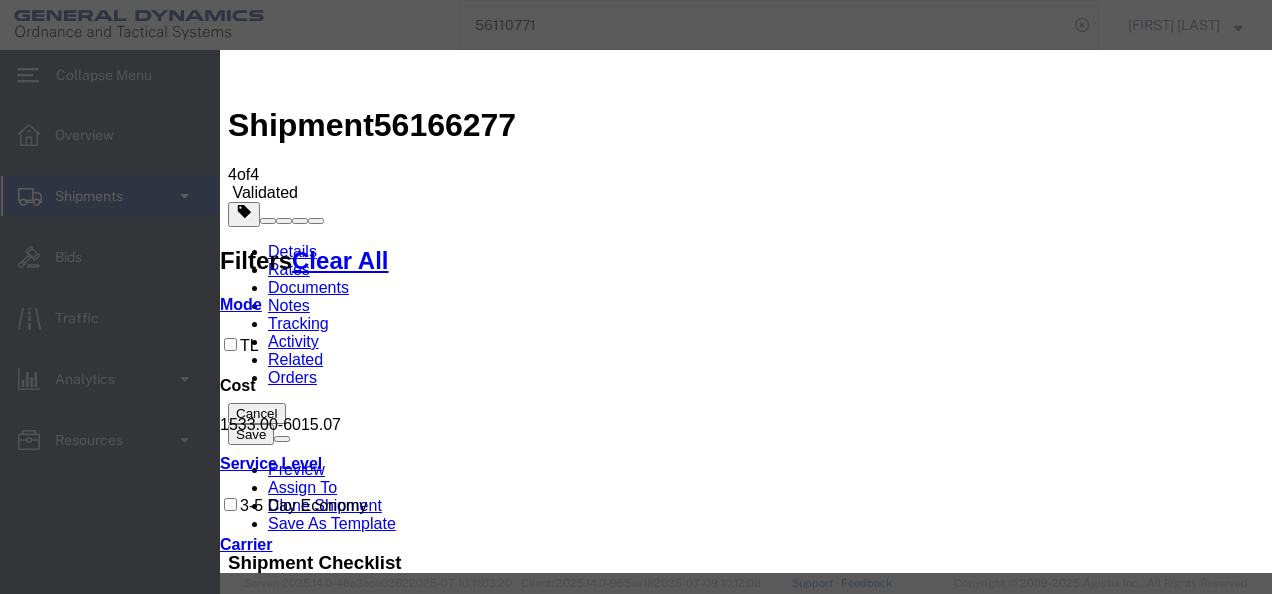 click on "Select Add New Carrier (and default service) AAT Carriers AATCO Adcom / Radiant Logistics Bertling Logistics Boyle Transportation Calex Calex Logistics Ceva Logistics Crane Worldwide DHL FedEx Custom Critical FedEx Express FedEx Freight Freight Solution Providers General Dynamics Tavis General Dynamics Tom Interconex Kuehne & Nagel Magno International Mercer Transportation Panalpina Panther Expedited Services Paramount Enterprises International Pitt Ohio R & R Trucking RXO Logistics Ridgeway International USA Rus International Charter Schneider Brokerage Steel Lion LLC Todd Maritime Service Tri-State Motor Transit United Eagle United Eagle Inc Virginia Transport Virginia Transport LLC XPO Logistics LTL YRC" at bounding box center (399, 1867) 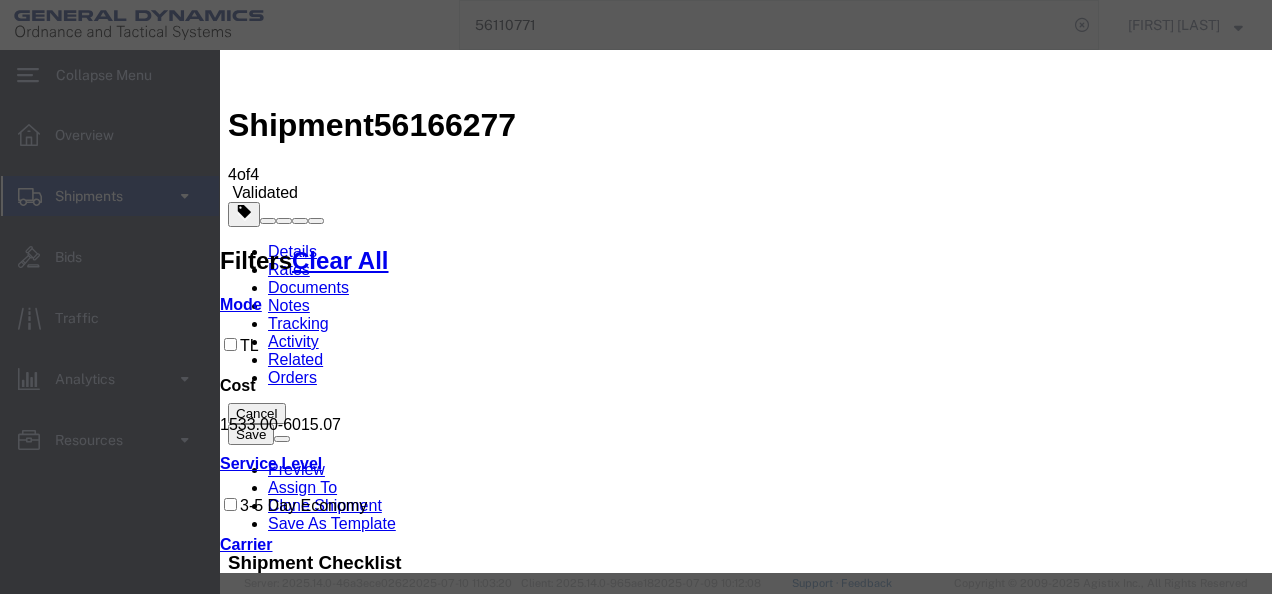 click on "Select 3 - 5 Day Dry Van Truckload Standard 3-5 Day" at bounding box center (322, 1904) 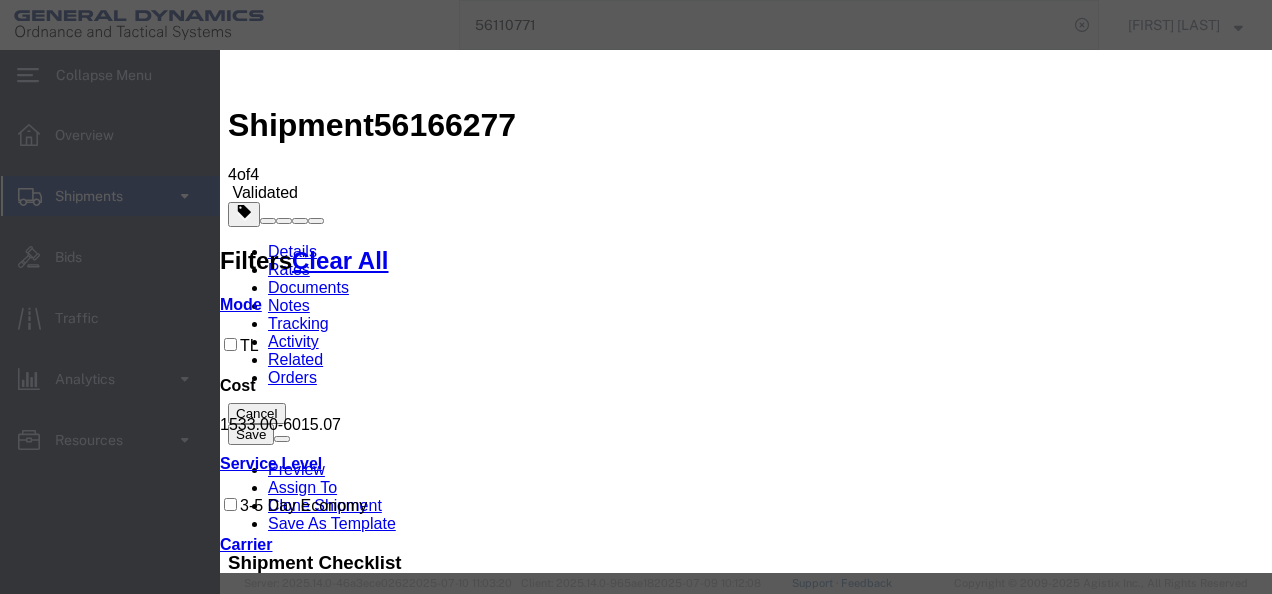 click on "Book" at bounding box center (251, 1964) 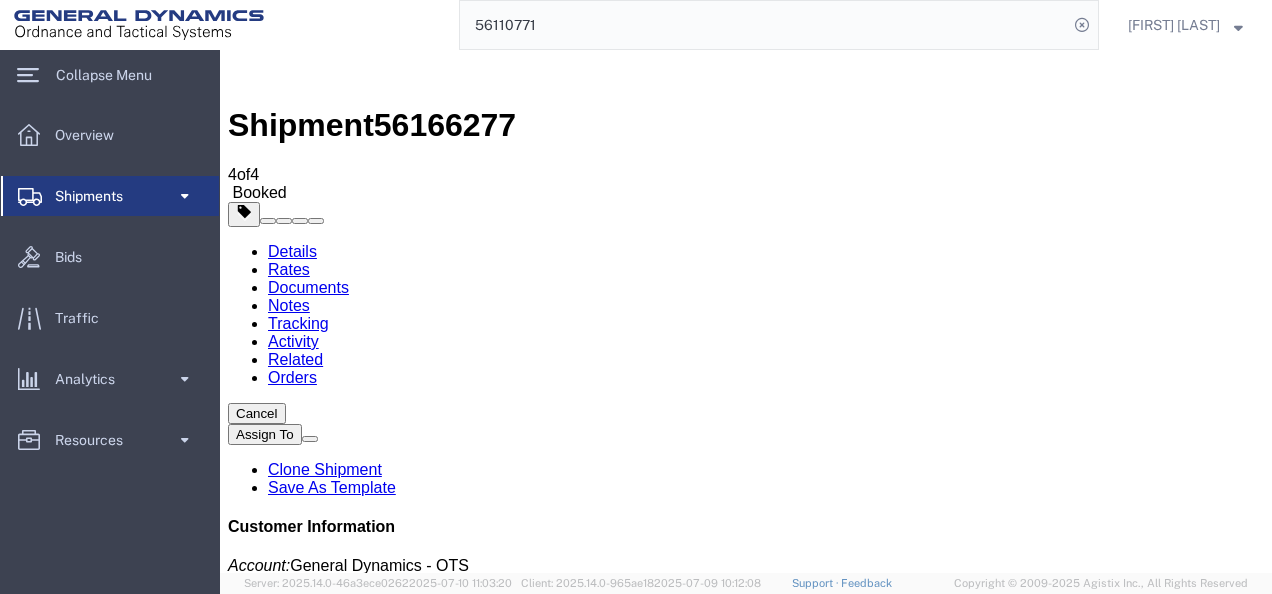 click at bounding box center (238, 1734) 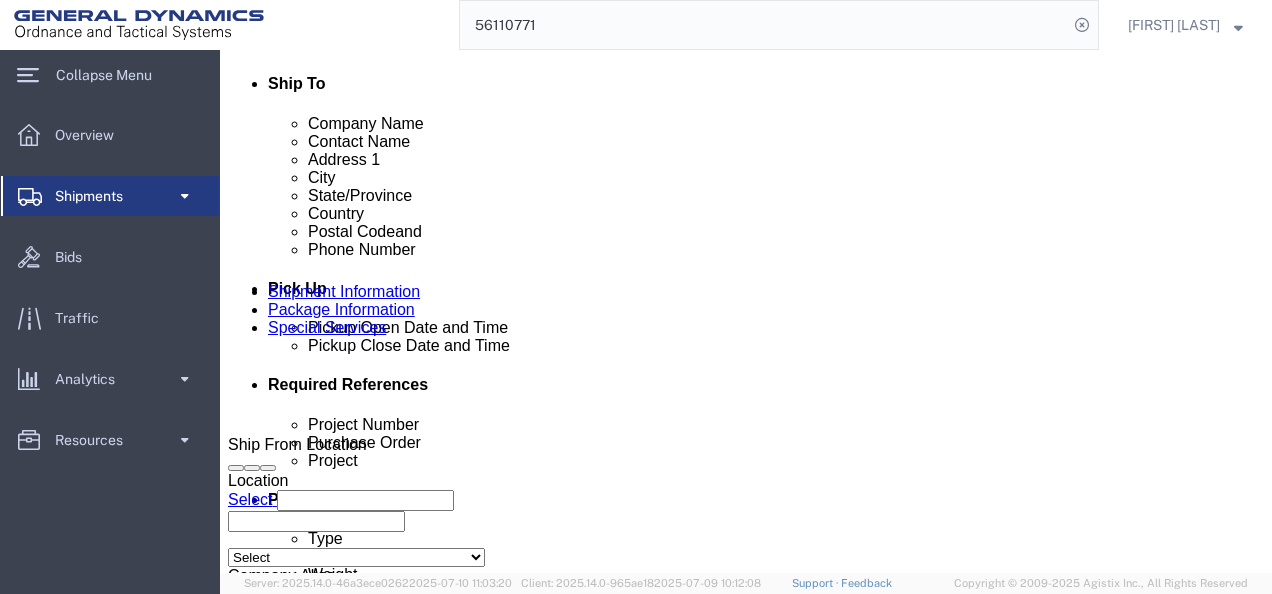 scroll, scrollTop: 800, scrollLeft: 0, axis: vertical 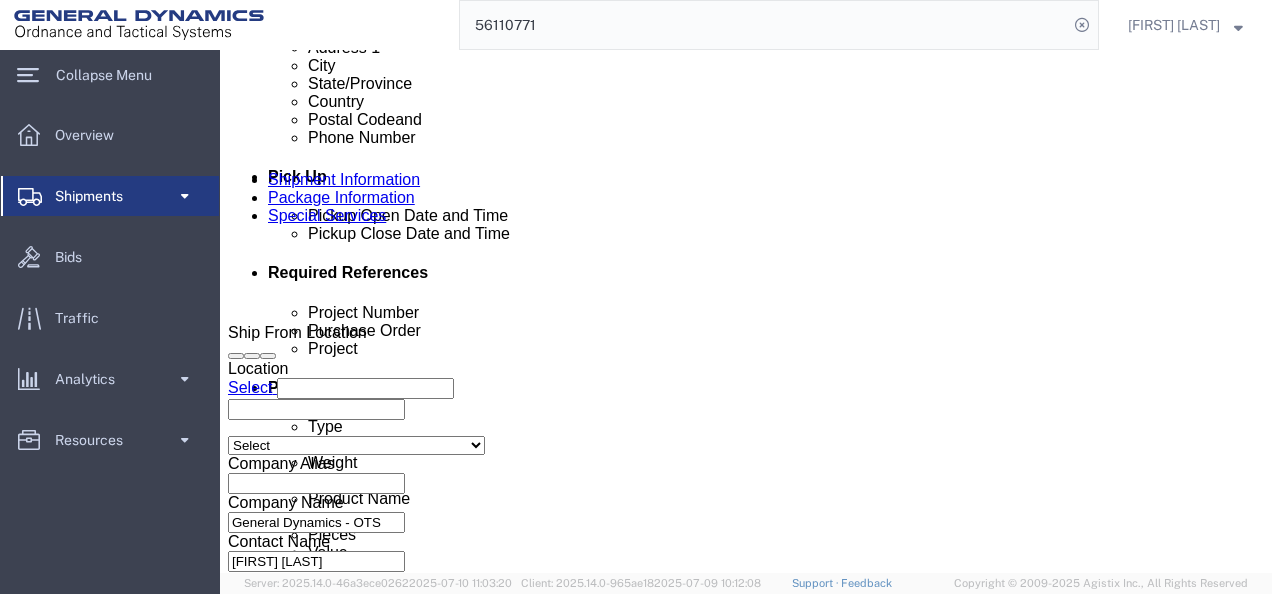 click on "Rate Shipment" 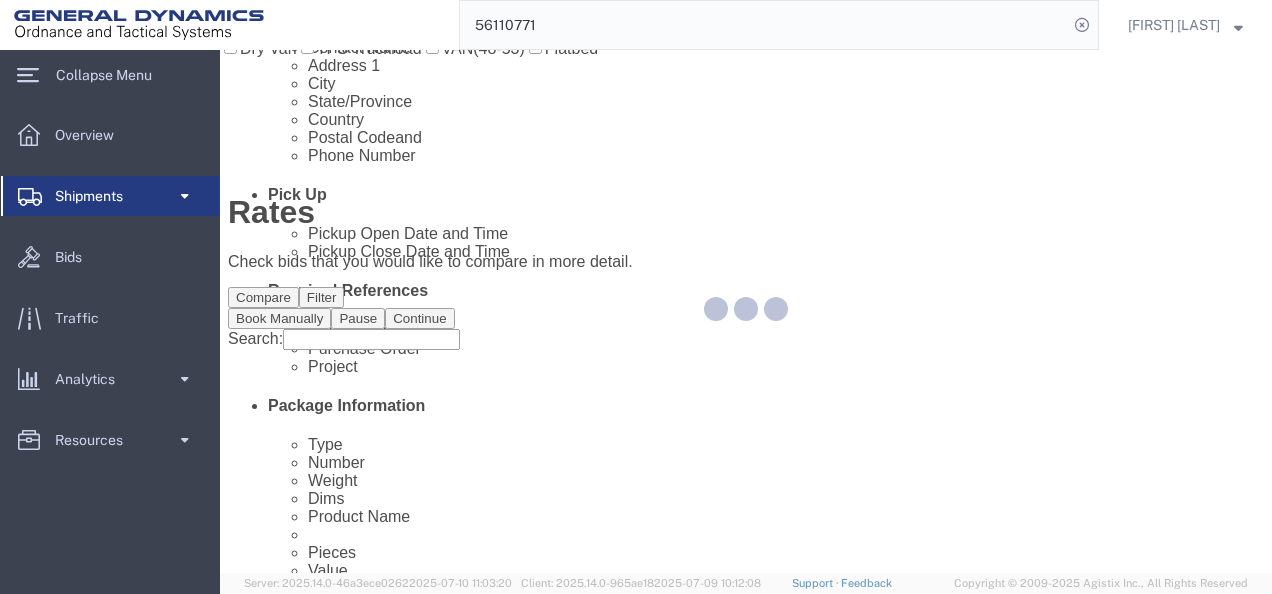 scroll, scrollTop: 0, scrollLeft: 0, axis: both 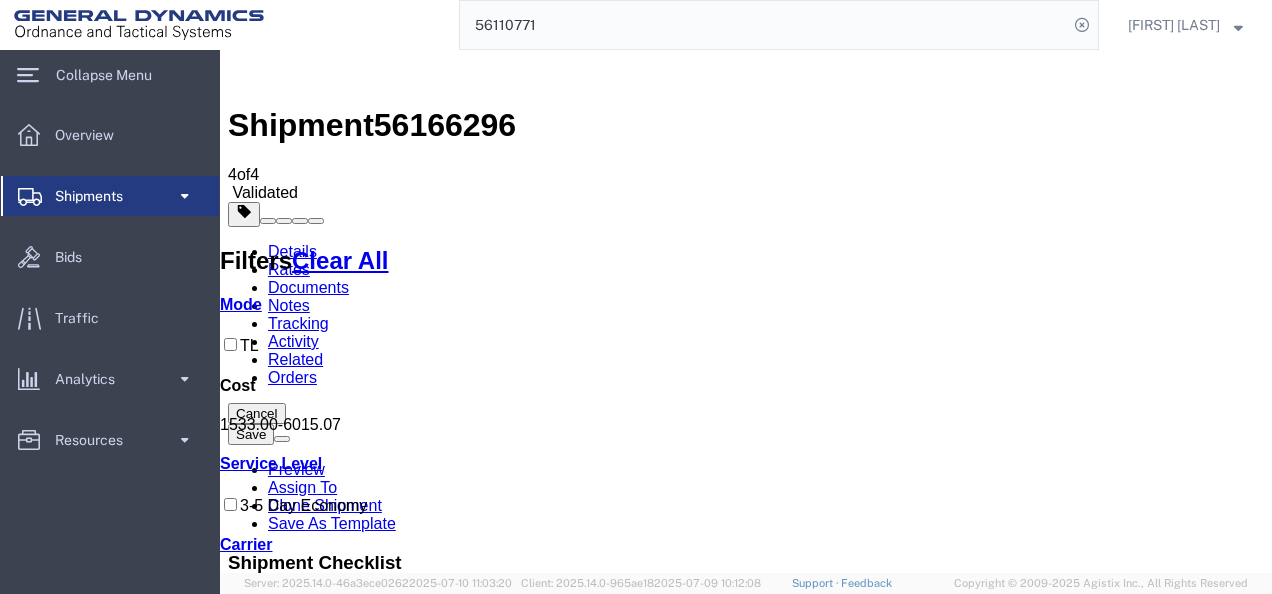click on "Book Manually" at bounding box center [279, 1118] 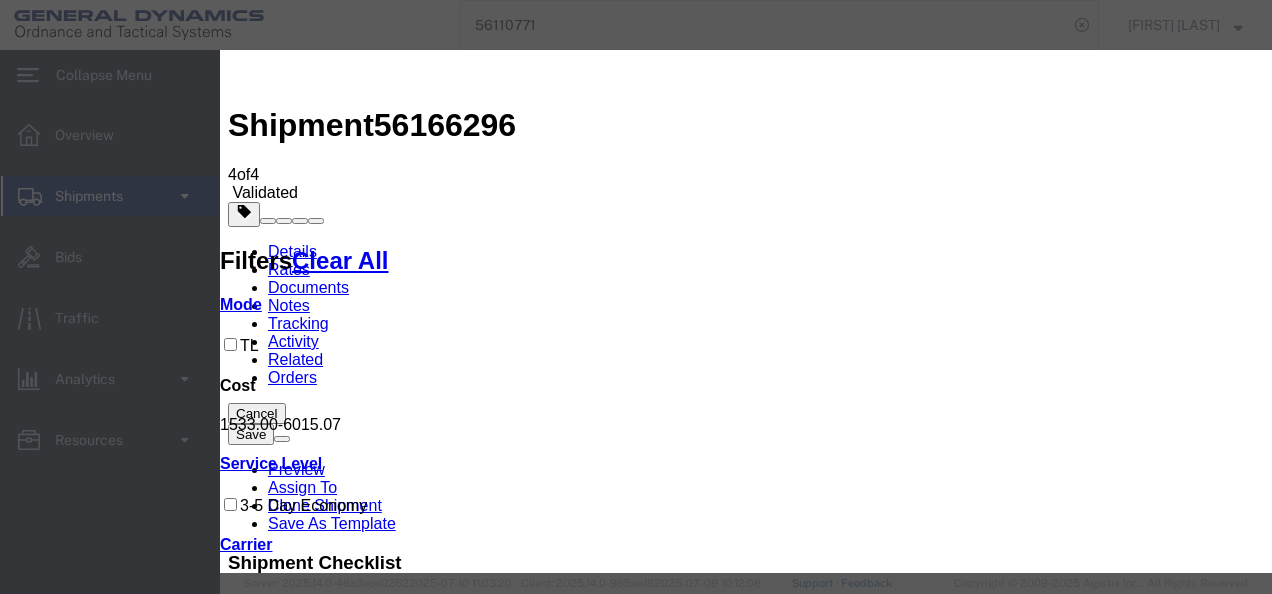 click on "Select Add New Carrier (and default service) AAT Carriers AATCO Adcom / Radiant Logistics Bertling Logistics Boyle Transportation Calex Calex Logistics Ceva Logistics Crane Worldwide DHL FedEx Custom Critical FedEx Express FedEx Freight Freight Solution Providers General Dynamics Tavis General Dynamics Tom Interconex Kuehne & Nagel Magno International Mercer Transportation Panalpina Panther Expedited Services Paramount Enterprises International Pitt Ohio R & R Trucking RXO Logistics Ridgeway International USA Rus International Charter Schneider Brokerage Steel Lion LLC Todd Maritime Service Tri-State Motor Transit United Eagle United Eagle Inc Virginia Transport Virginia Transport LLC XPO Logistics LTL YRC" at bounding box center (399, 1867) 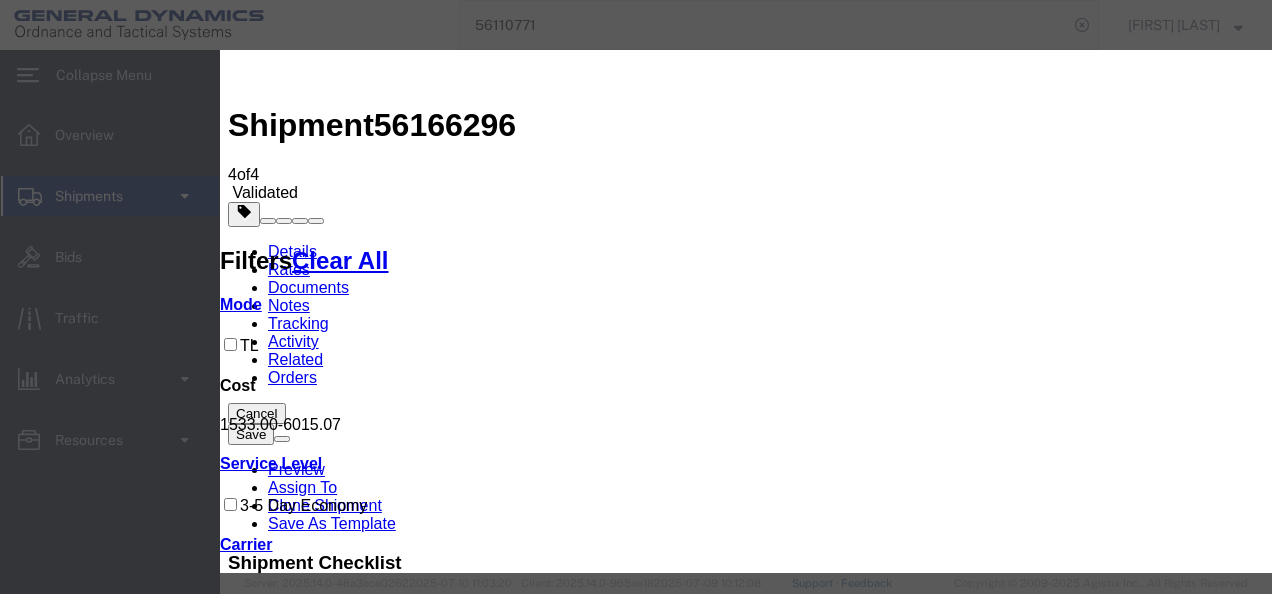 click on "Select 3 - 5 Day Dry Van Truckload Standard 3-5 Day" at bounding box center (322, 1904) 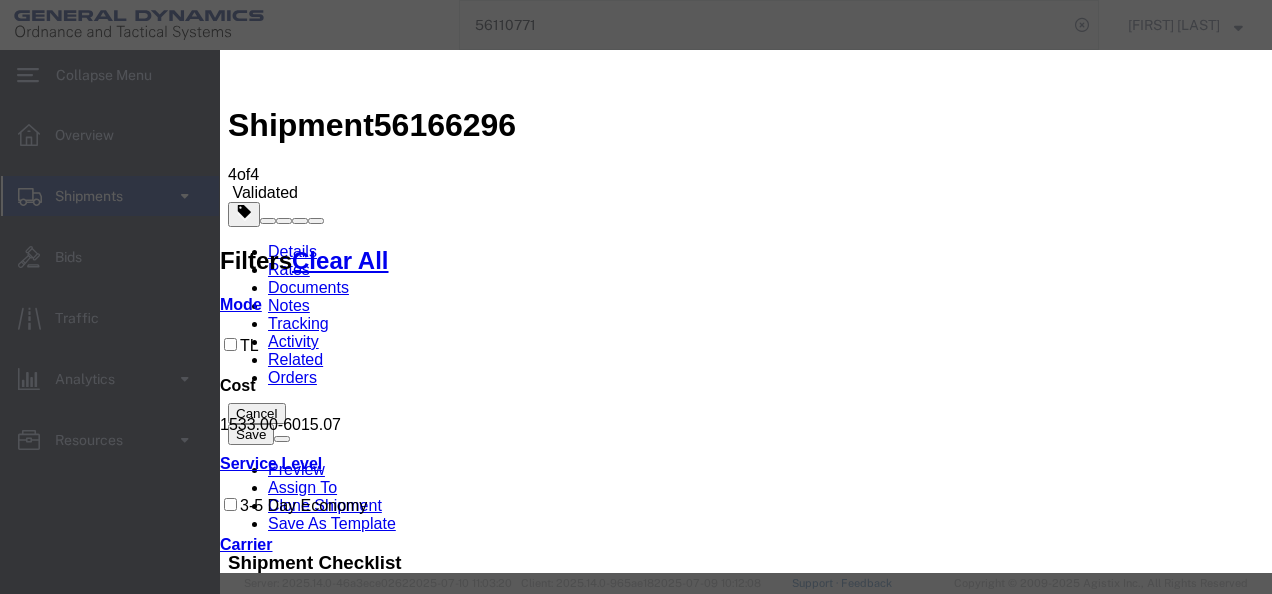 drag, startPoint x: 701, startPoint y: 96, endPoint x: 716, endPoint y: 172, distance: 77.46612 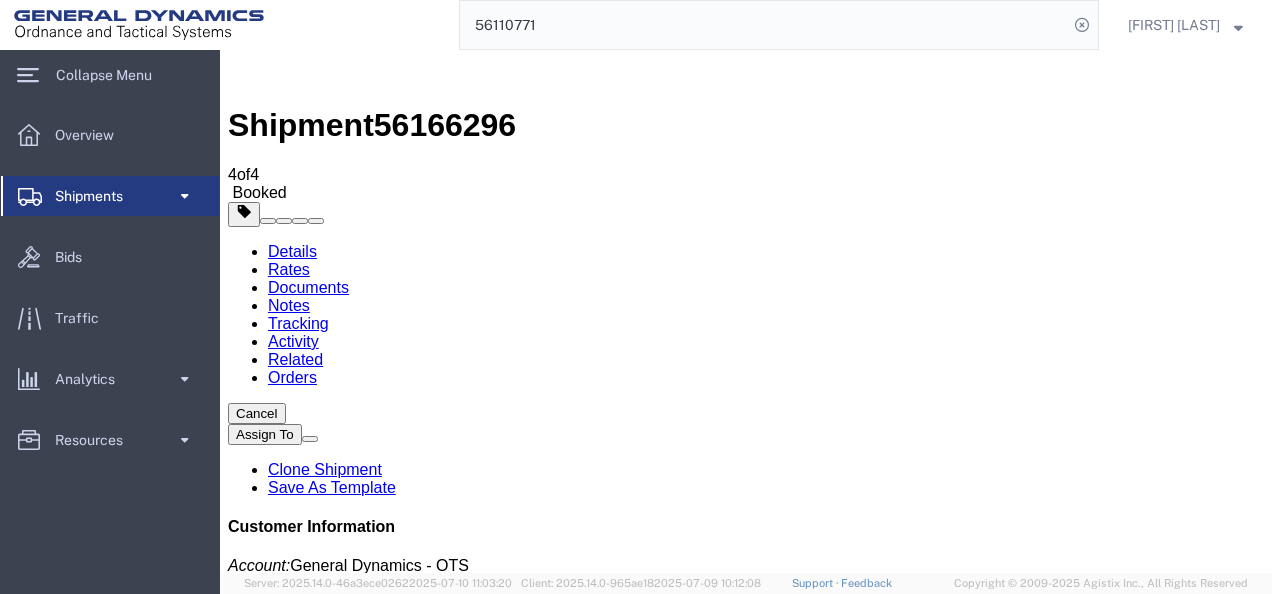 click at bounding box center (238, 1734) 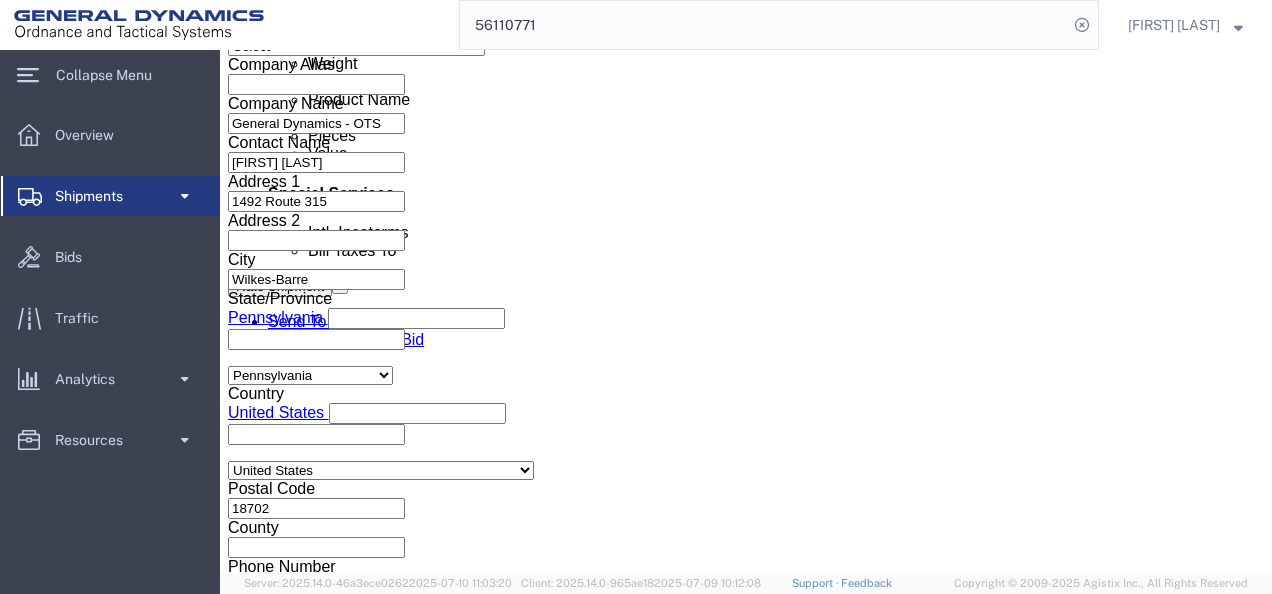 scroll, scrollTop: 1200, scrollLeft: 0, axis: vertical 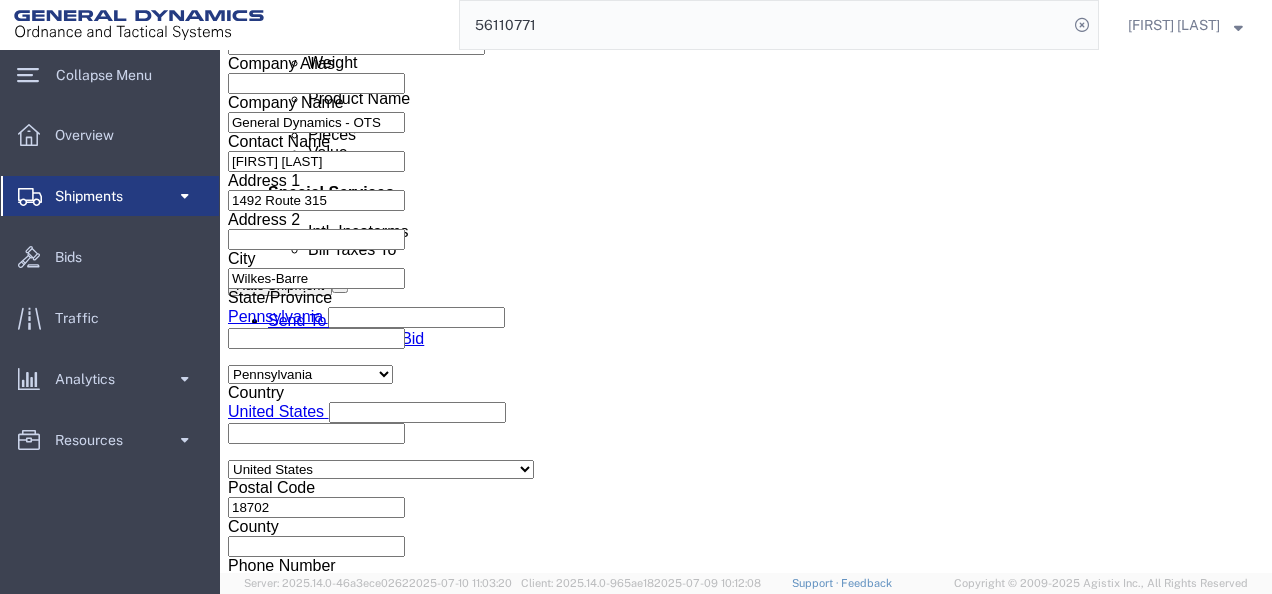 click on "Rate Shipment" 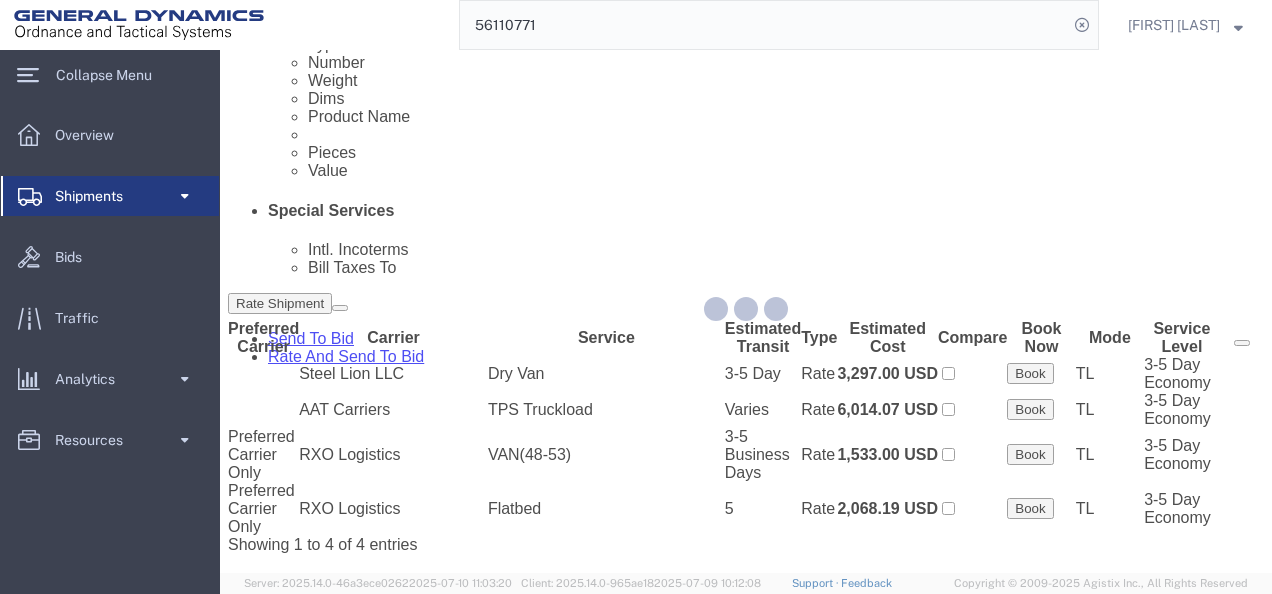 scroll, scrollTop: 0, scrollLeft: 0, axis: both 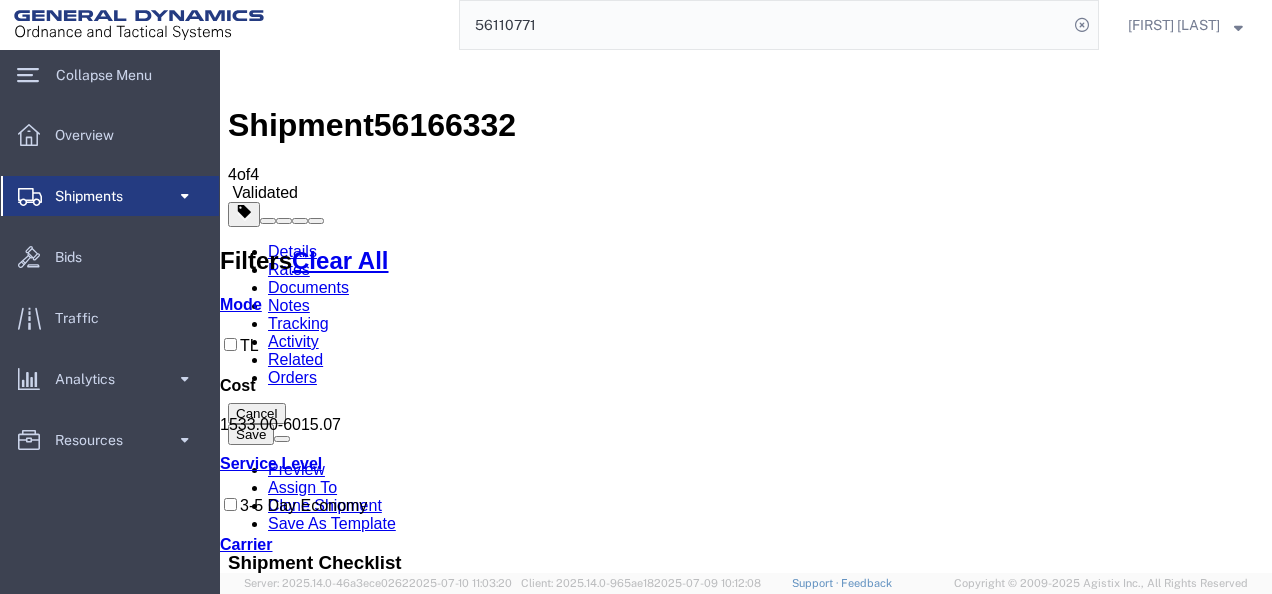 click on "Book Manually" at bounding box center (279, 1118) 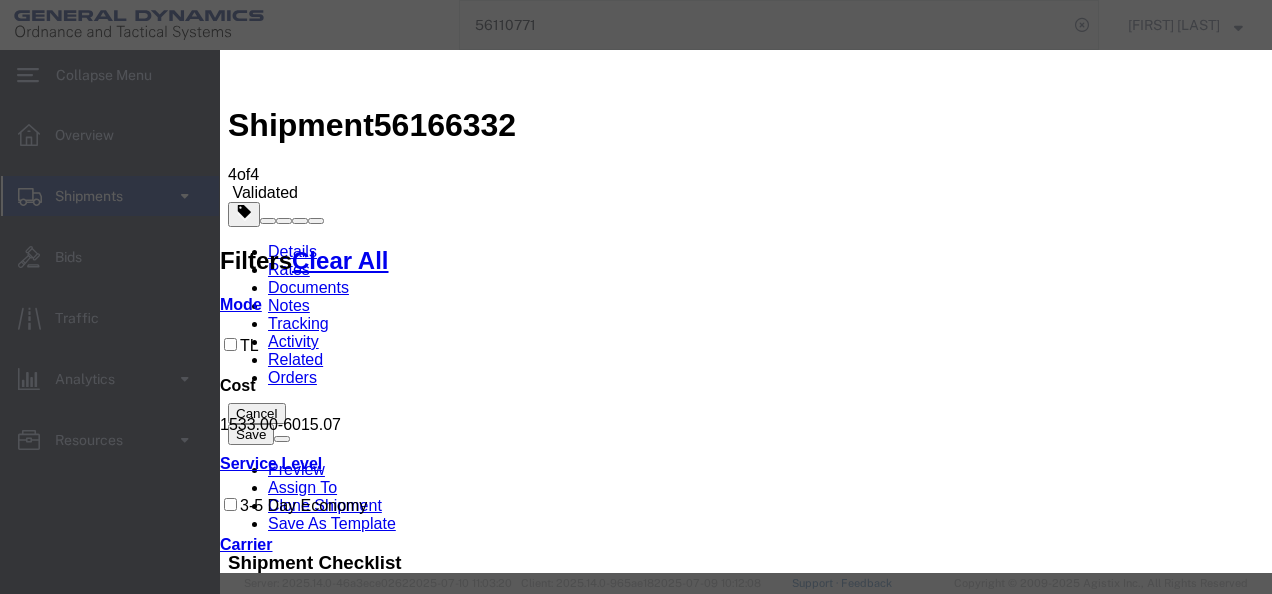 click on "Select Add New Carrier (and default service) AAT Carriers AATCO Adcom / Radiant Logistics Bertling Logistics Boyle Transportation Calex Calex Logistics Ceva Logistics Crane Worldwide DHL FedEx Custom Critical FedEx Express FedEx Freight Freight Solution Providers General Dynamics Tavis General Dynamics Tom Interconex Kuehne & Nagel Magno International Mercer Transportation Panalpina Panther Expedited Services Paramount Enterprises International Pitt Ohio R & R Trucking RXO Logistics Ridgeway International USA Rus International Charter Schneider Brokerage Steel Lion LLC Todd Maritime Service Tri-State Motor Transit United Eagle United Eagle Inc Virginia Transport Virginia Transport LLC XPO Logistics LTL YRC" at bounding box center [399, 1867] 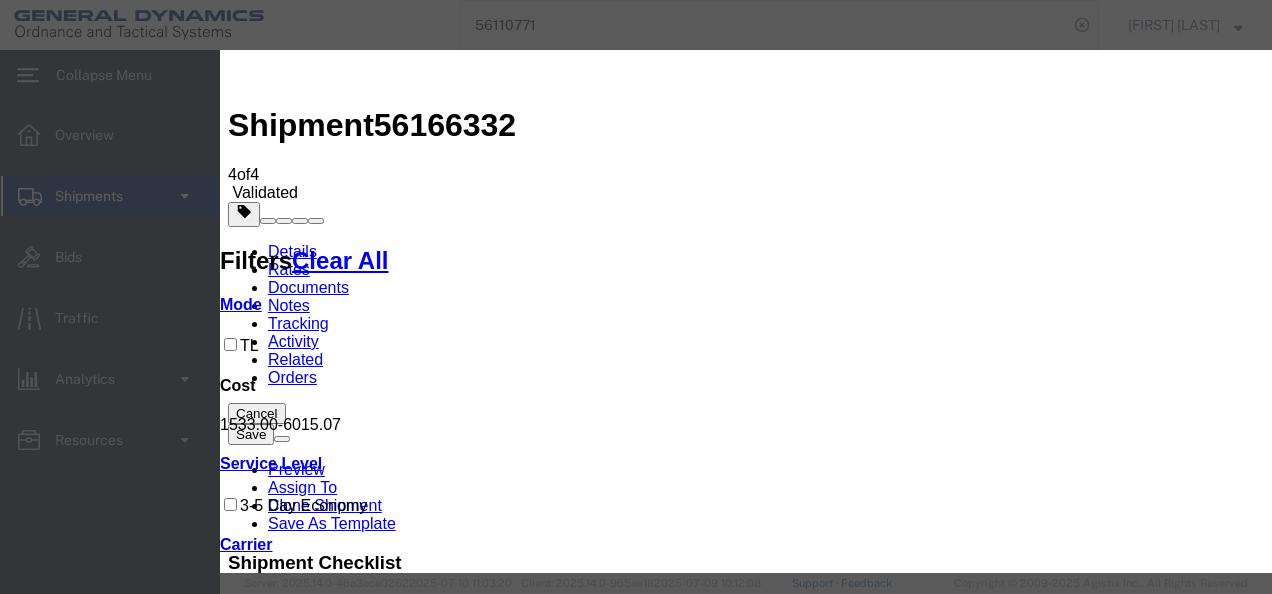 drag, startPoint x: 697, startPoint y: 257, endPoint x: 698, endPoint y: 267, distance: 10.049875 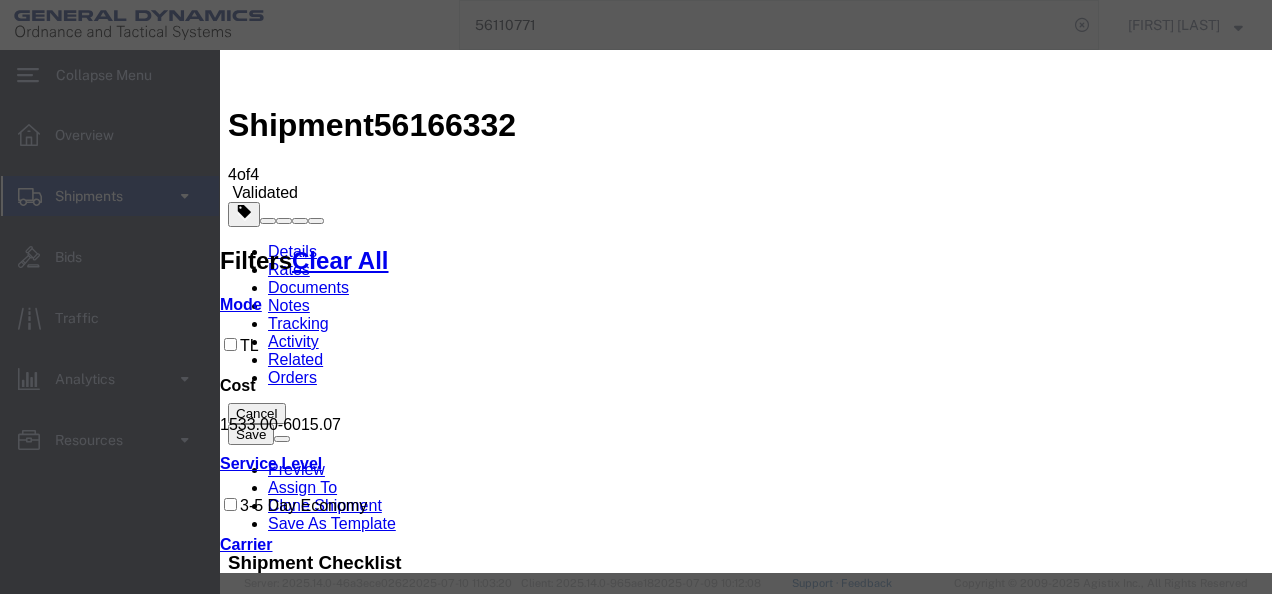 drag, startPoint x: 732, startPoint y: 110, endPoint x: 738, endPoint y: 170, distance: 60.299255 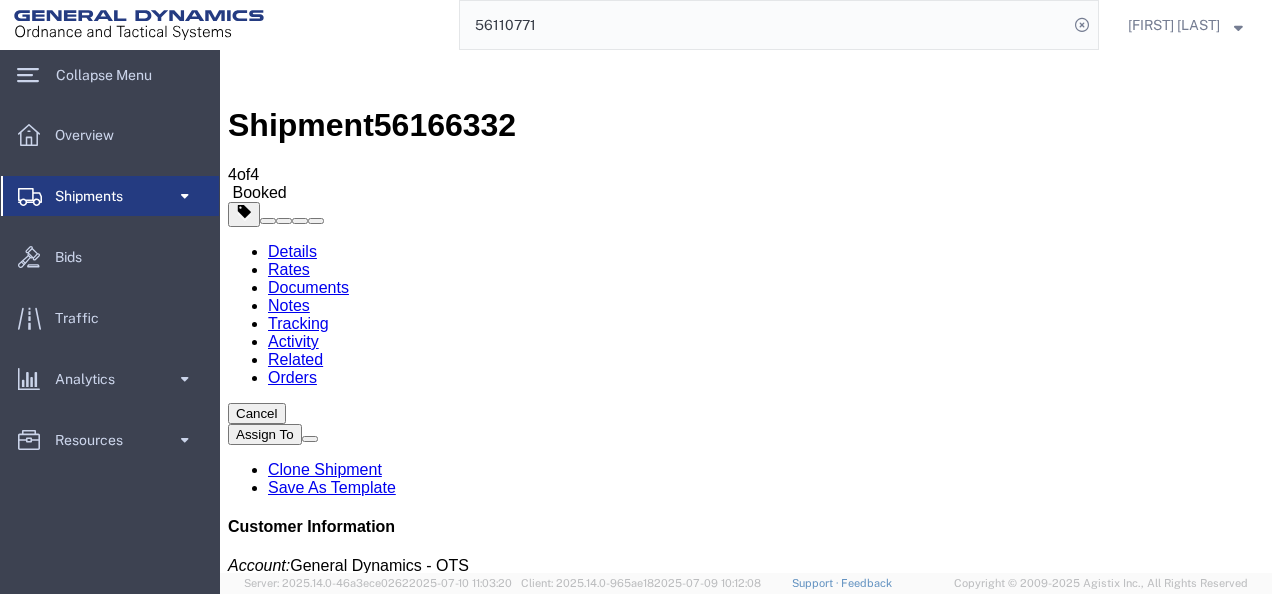 click at bounding box center [238, 1734] 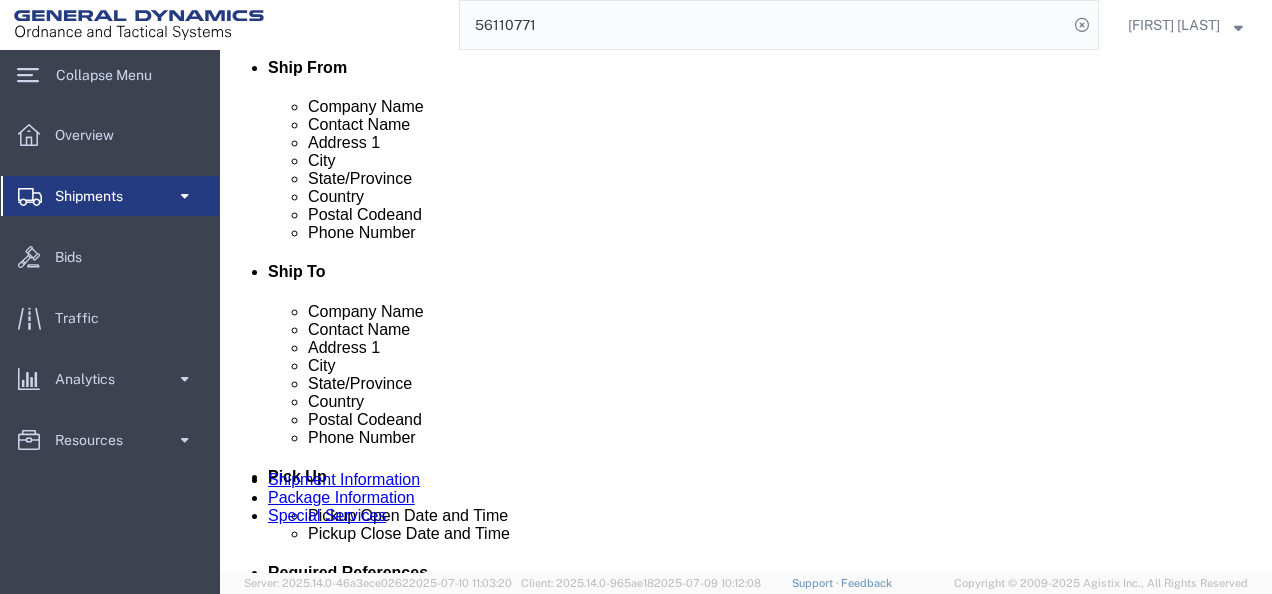 scroll, scrollTop: 800, scrollLeft: 0, axis: vertical 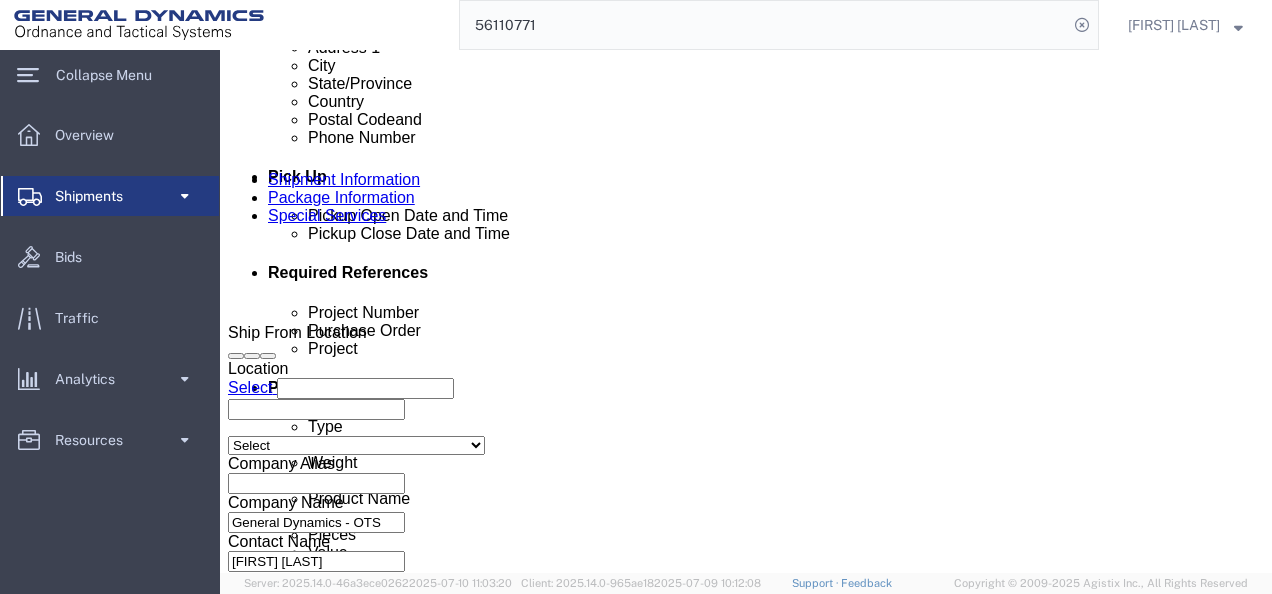 click on "Jul 15 2025 10:00 AM" 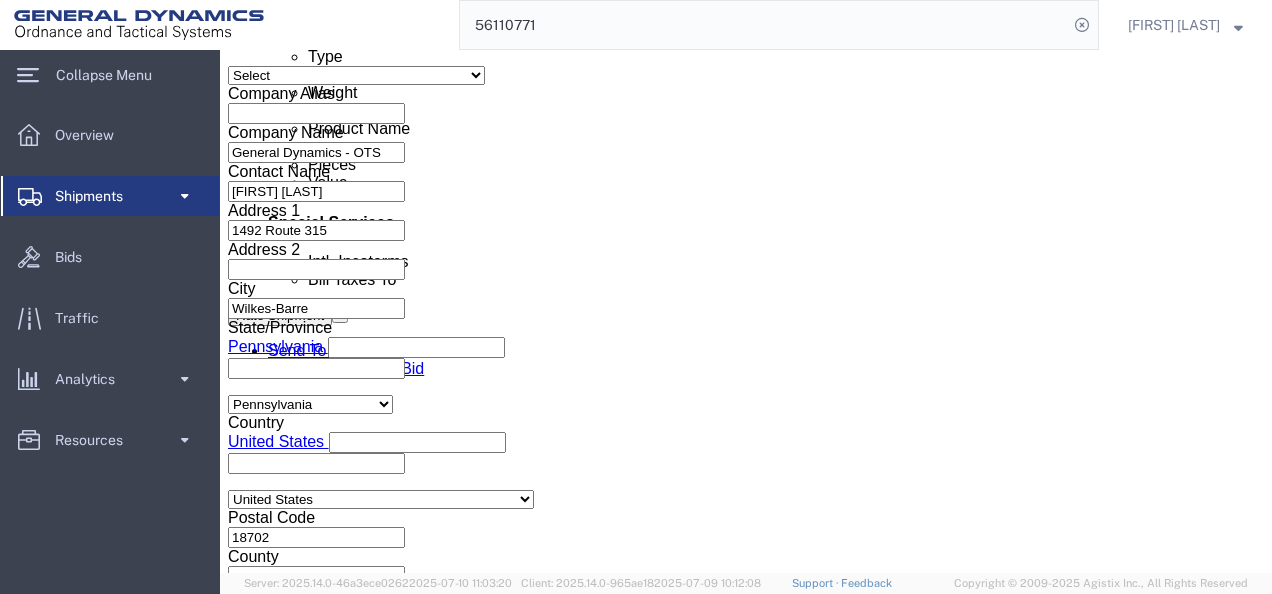 scroll, scrollTop: 1042, scrollLeft: 0, axis: vertical 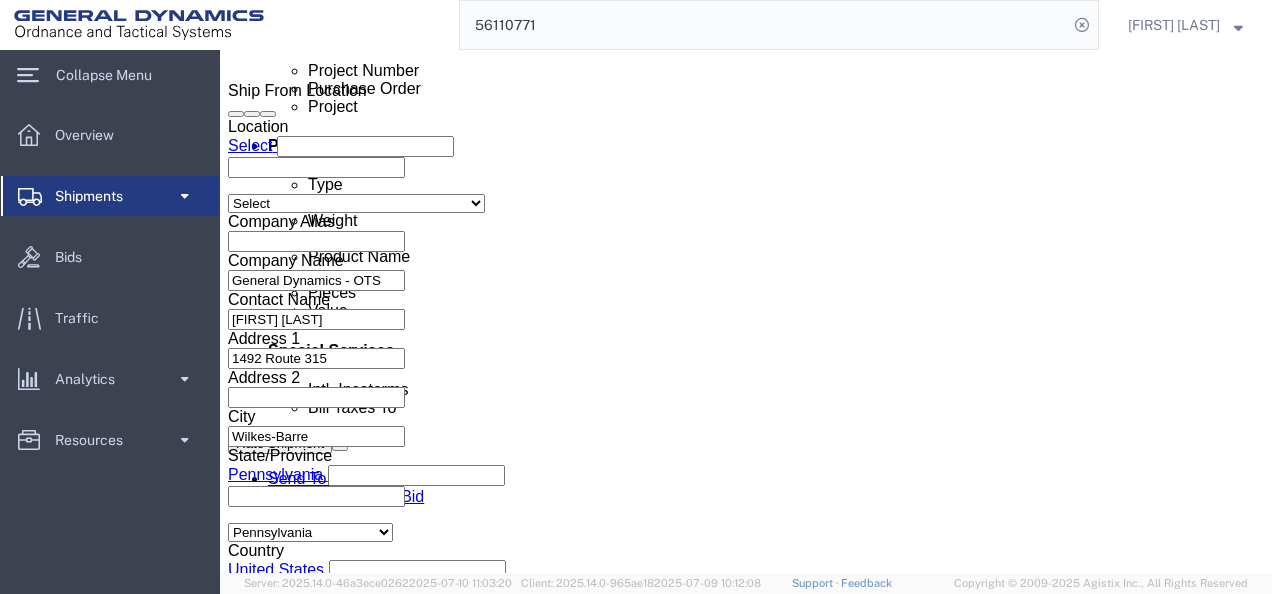 click on "Apply" 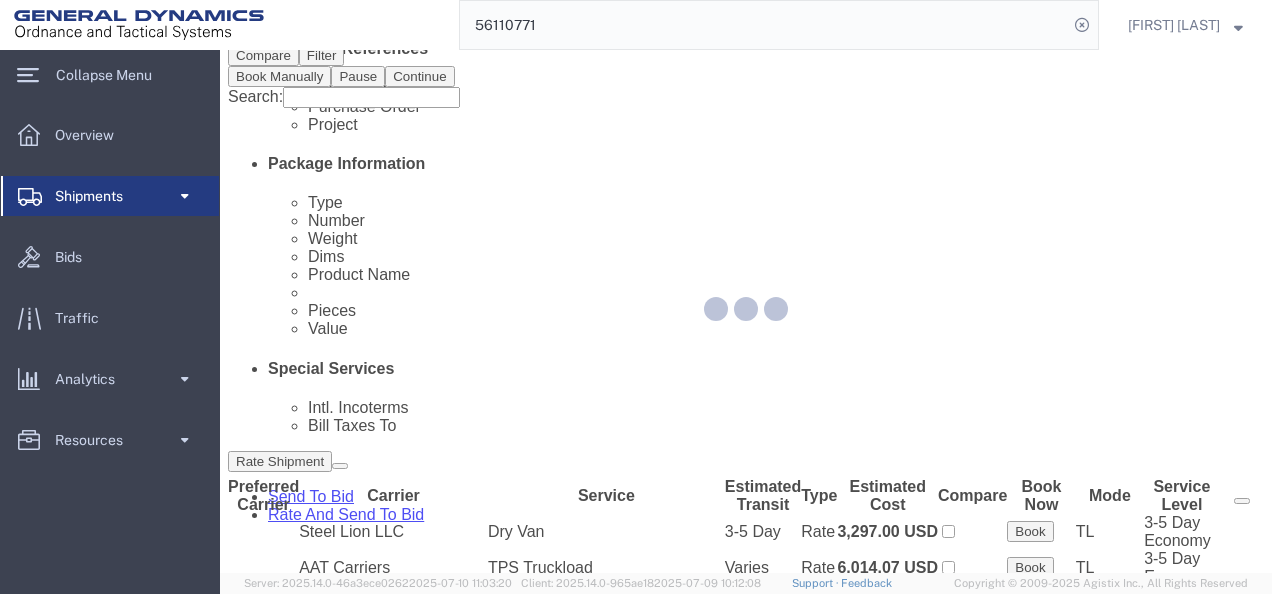 scroll, scrollTop: 0, scrollLeft: 0, axis: both 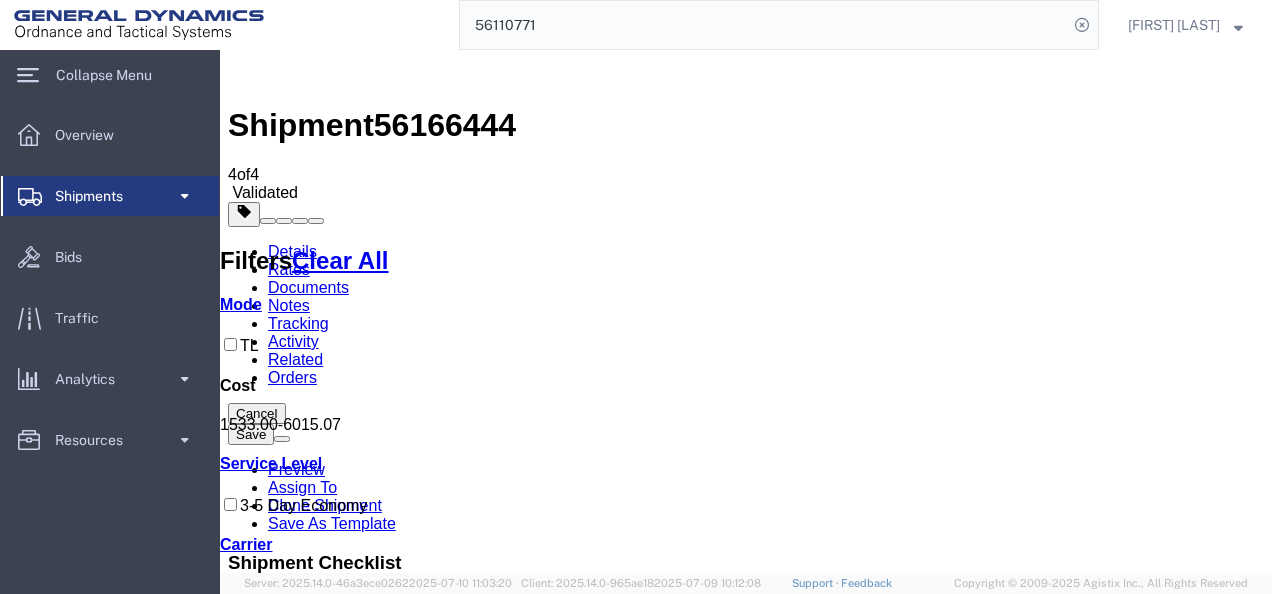 click on "Book Manually" at bounding box center (279, 1118) 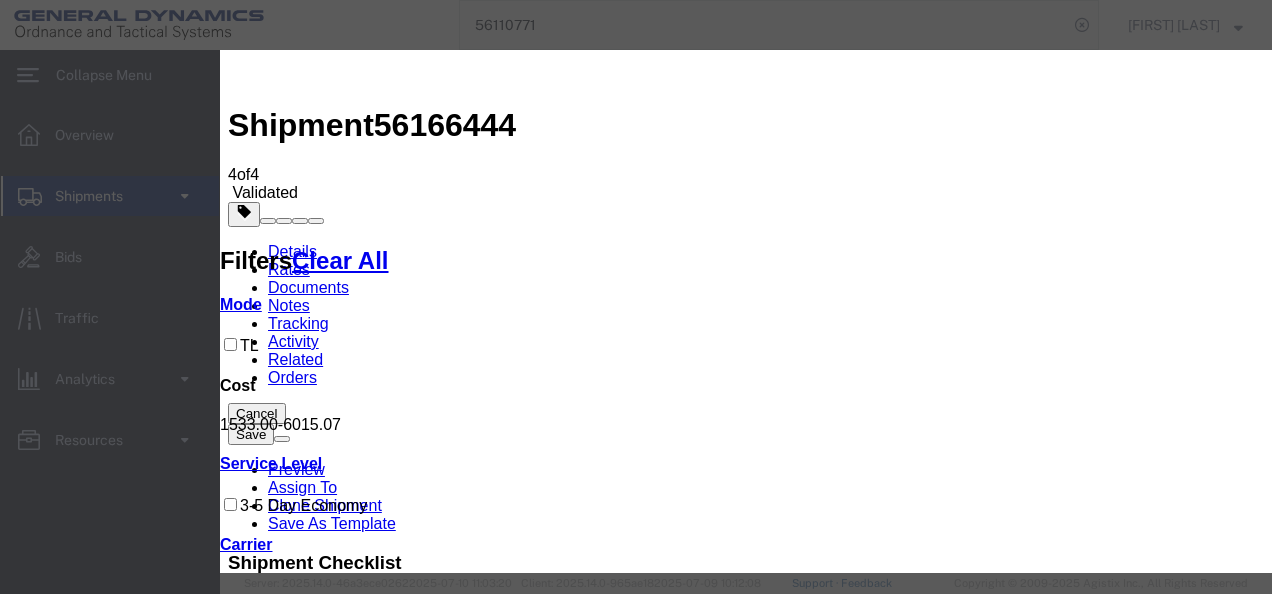click on "Select Add New Carrier (and default service) AAT Carriers AATCO Adcom / Radiant Logistics Bertling Logistics Boyle Transportation Calex Calex Logistics Ceva Logistics Crane Worldwide DHL FedEx Custom Critical FedEx Express FedEx Freight Freight Solution Providers General Dynamics Tavis General Dynamics Tom Interconex Kuehne & Nagel Magno International Mercer Transportation Panalpina Panther Expedited Services Paramount Enterprises International Pitt Ohio R & R Trucking RXO Logistics Ridgeway International USA Rus International Charter Schneider Brokerage Steel Lion LLC Todd Maritime Service Tri-State Motor Transit United Eagle United Eagle Inc Virginia Transport Virginia Transport LLC XPO Logistics LTL YRC" at bounding box center (399, 1867) 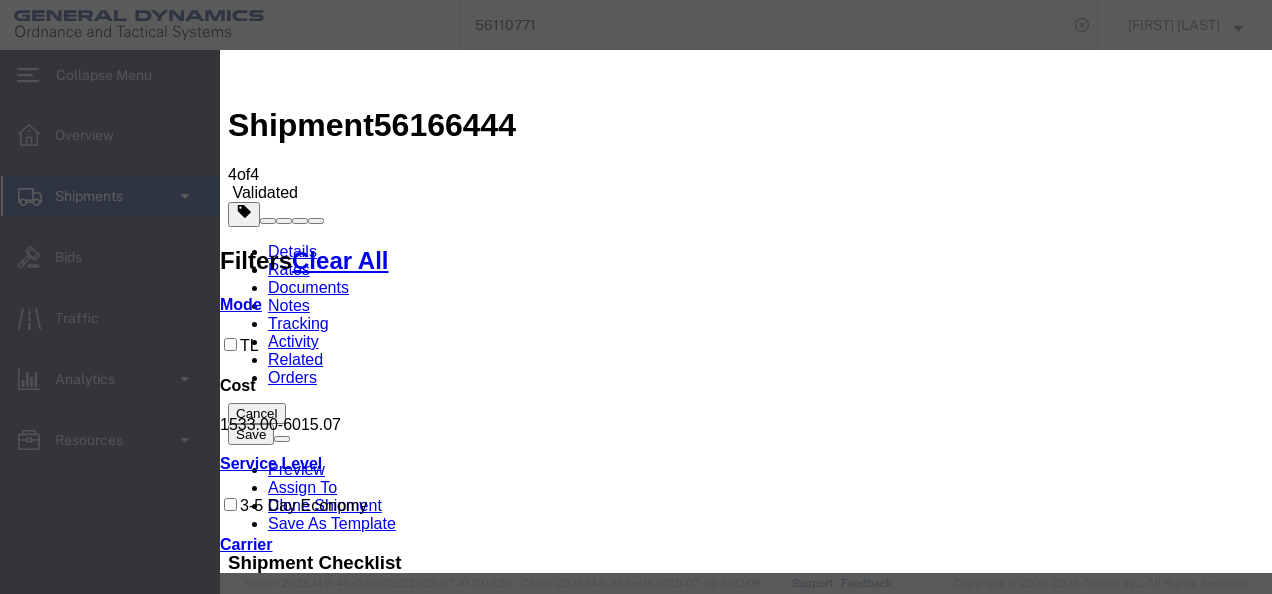 click on "Select 3 - 5 Day Dry Van Truckload Standard 3-5 Day" at bounding box center (322, 1904) 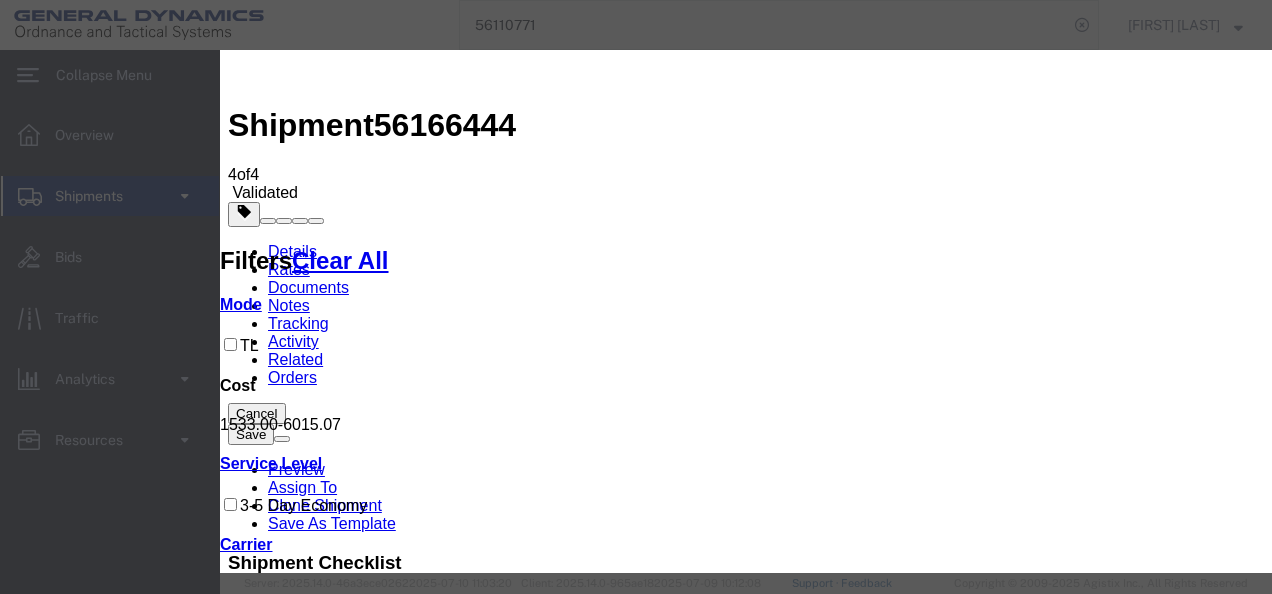 drag, startPoint x: 550, startPoint y: 96, endPoint x: 602, endPoint y: 225, distance: 139.0863 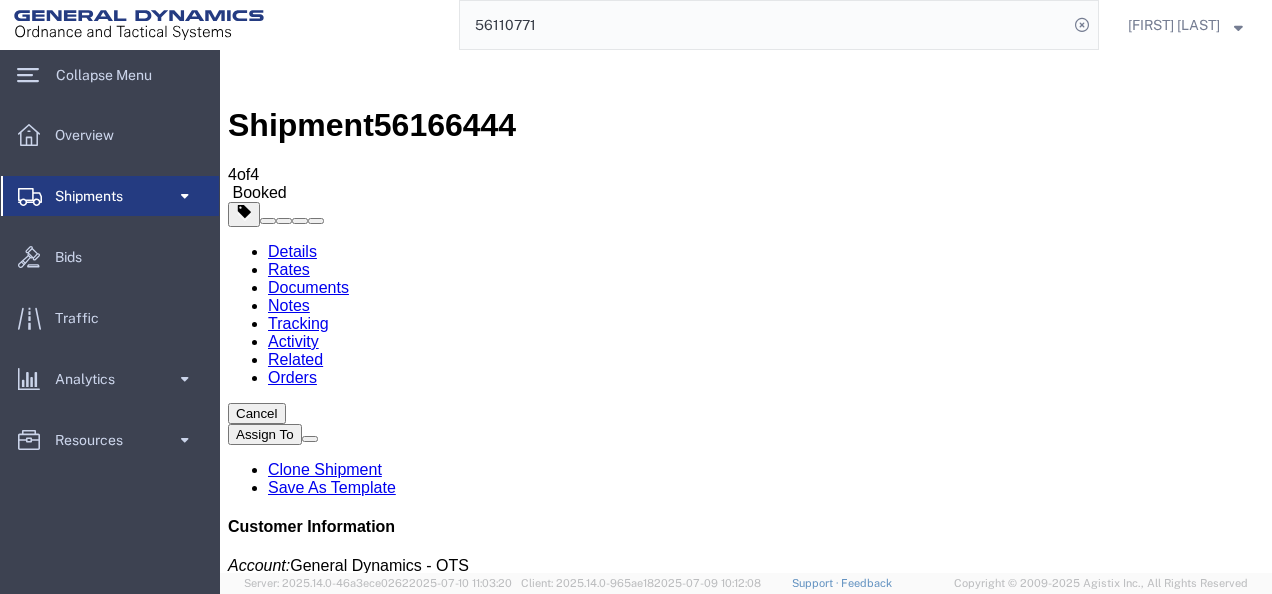 click at bounding box center (253, 1735) 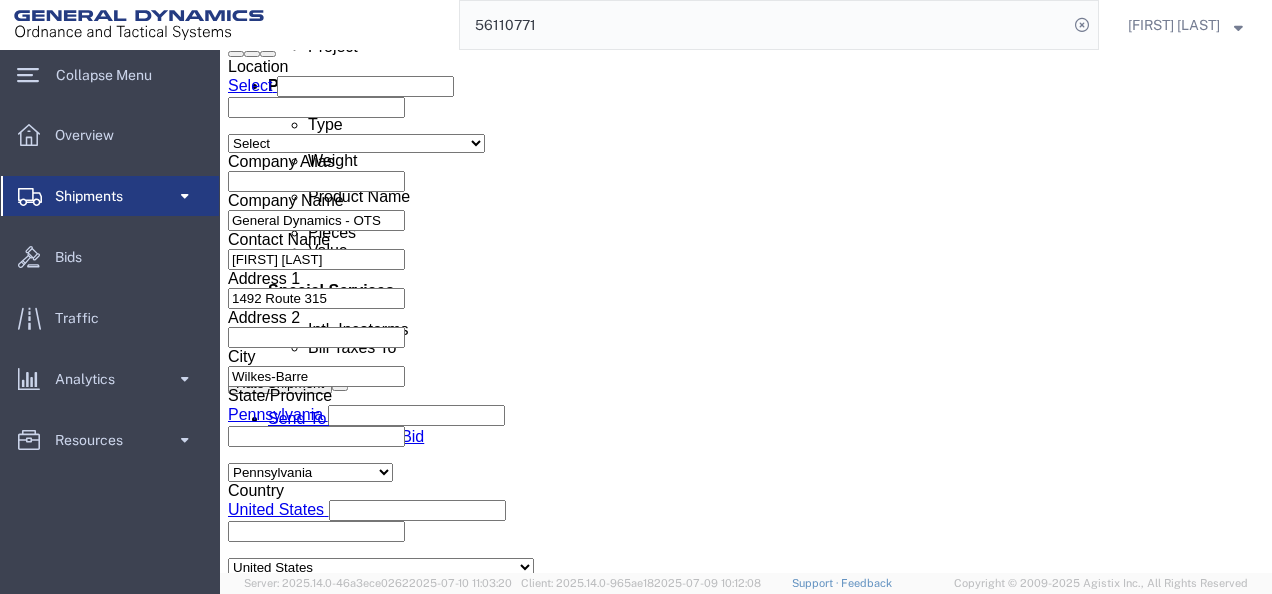 scroll, scrollTop: 1300, scrollLeft: 0, axis: vertical 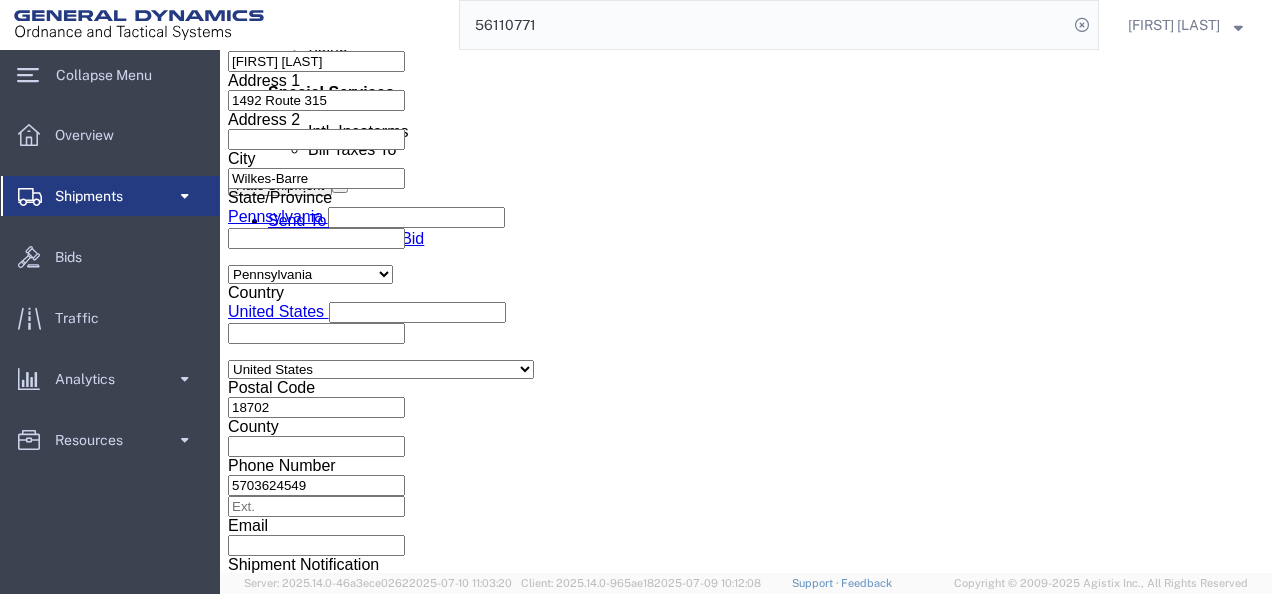 click on "Rate Shipment" 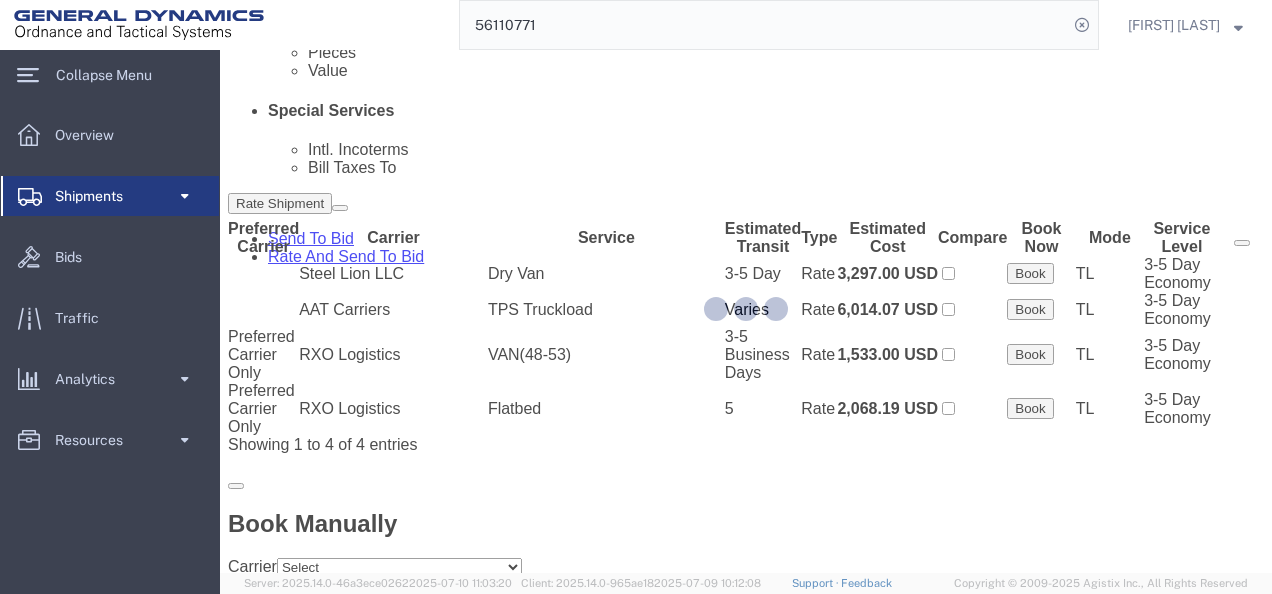 scroll, scrollTop: 0, scrollLeft: 0, axis: both 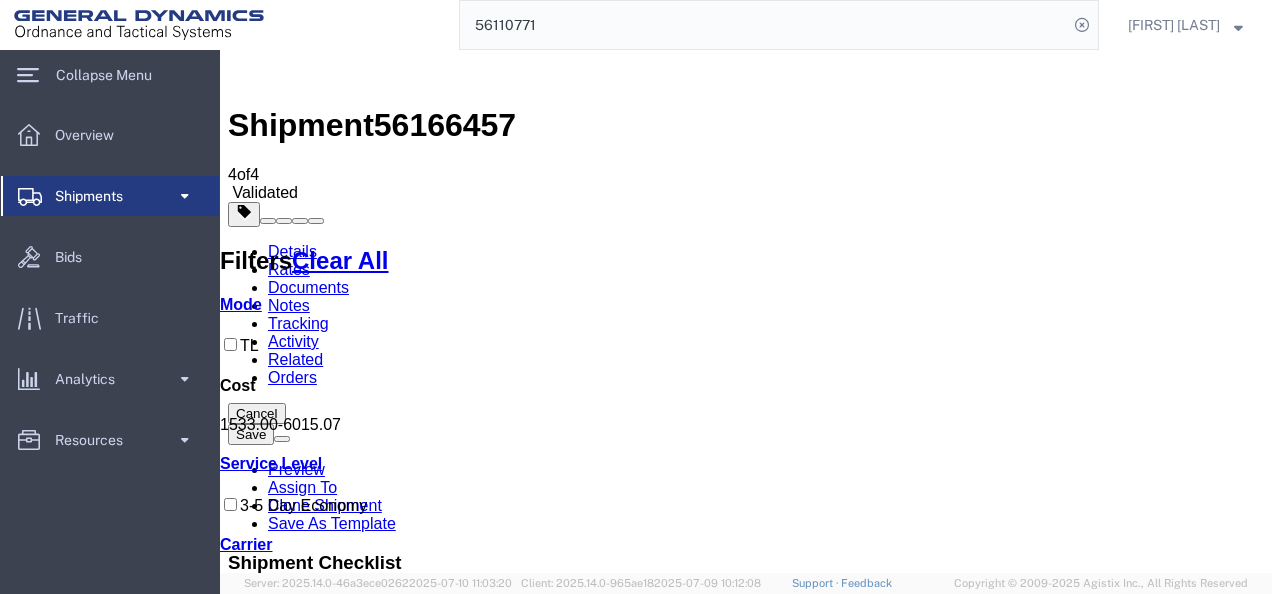 click on "Book Manually" at bounding box center (279, 1118) 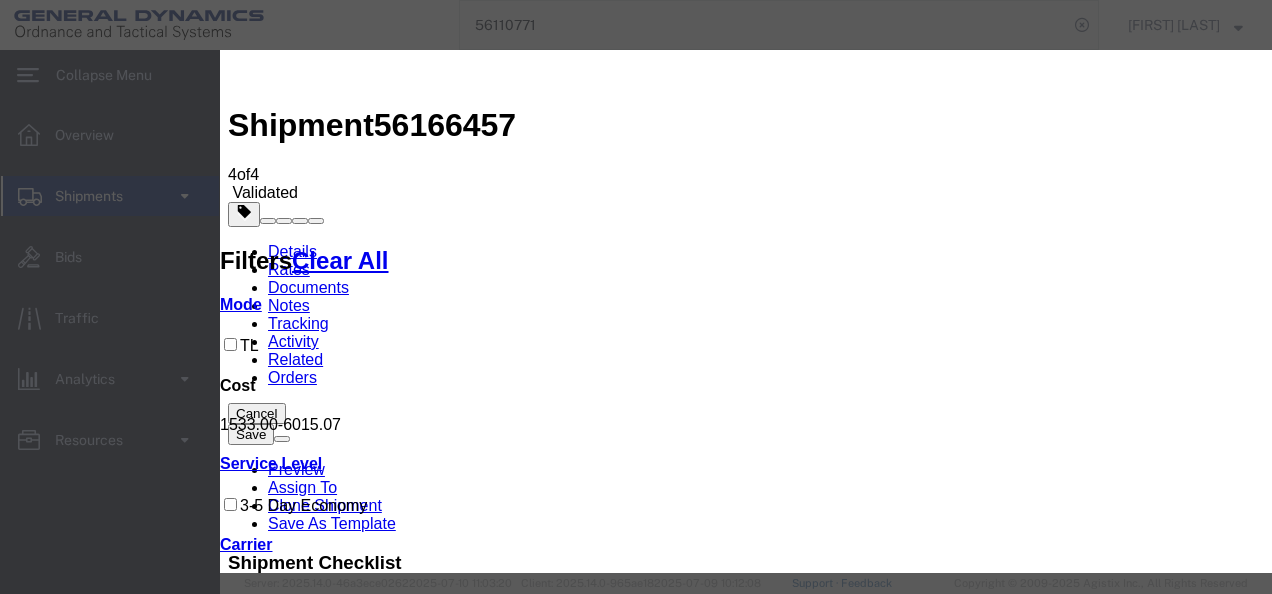 click on "Select Add New Carrier (and default service) AAT Carriers AATCO Adcom / Radiant Logistics Bertling Logistics Boyle Transportation Calex Calex Logistics Ceva Logistics Crane Worldwide DHL FedEx Custom Critical FedEx Express FedEx Freight Freight Solution Providers General Dynamics Tavis General Dynamics Tom Interconex Kuehne & Nagel Magno International Mercer Transportation Panalpina Panther Expedited Services Paramount Enterprises International Pitt Ohio R & R Trucking RXO Logistics Ridgeway International USA Rus International Charter Schneider Brokerage Steel Lion LLC Todd Maritime Service Tri-State Motor Transit United Eagle United Eagle Inc Virginia Transport Virginia Transport LLC XPO Logistics LTL YRC" at bounding box center (399, 1867) 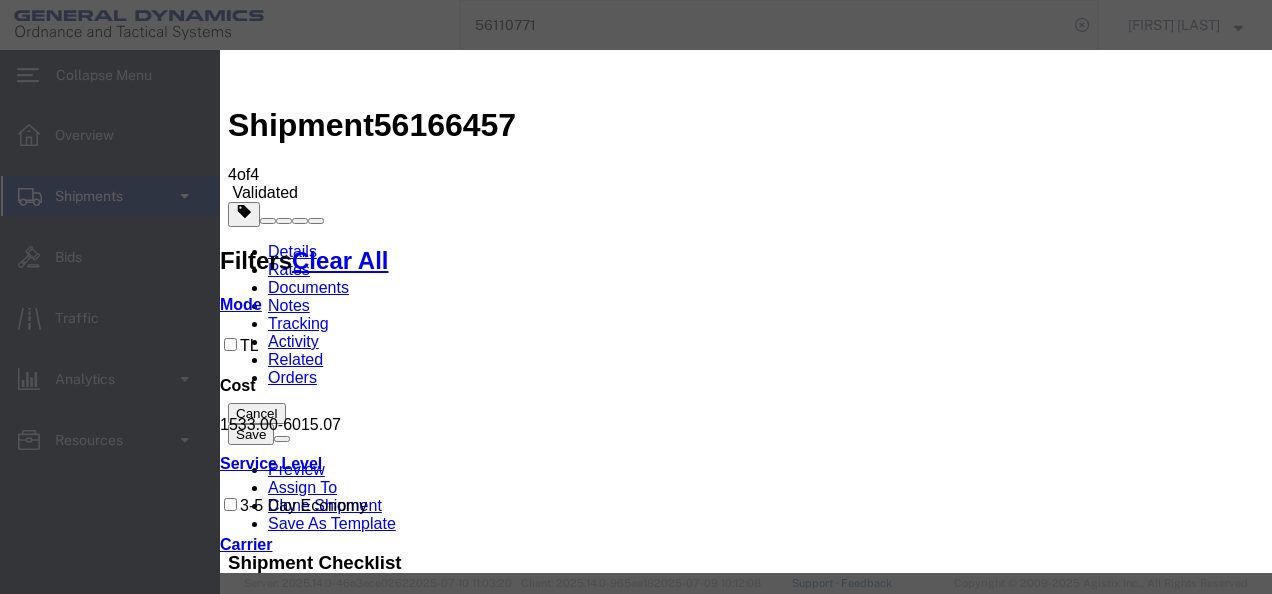drag, startPoint x: 837, startPoint y: 250, endPoint x: 836, endPoint y: 260, distance: 10.049875 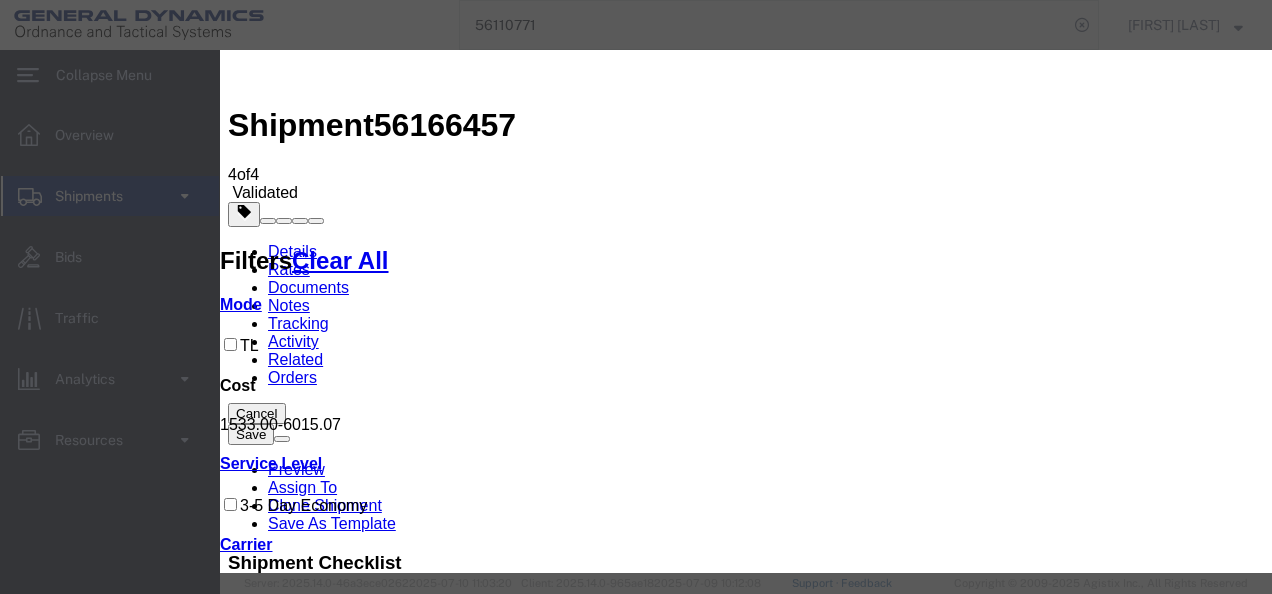 drag, startPoint x: 728, startPoint y: 104, endPoint x: 756, endPoint y: 204, distance: 103.84604 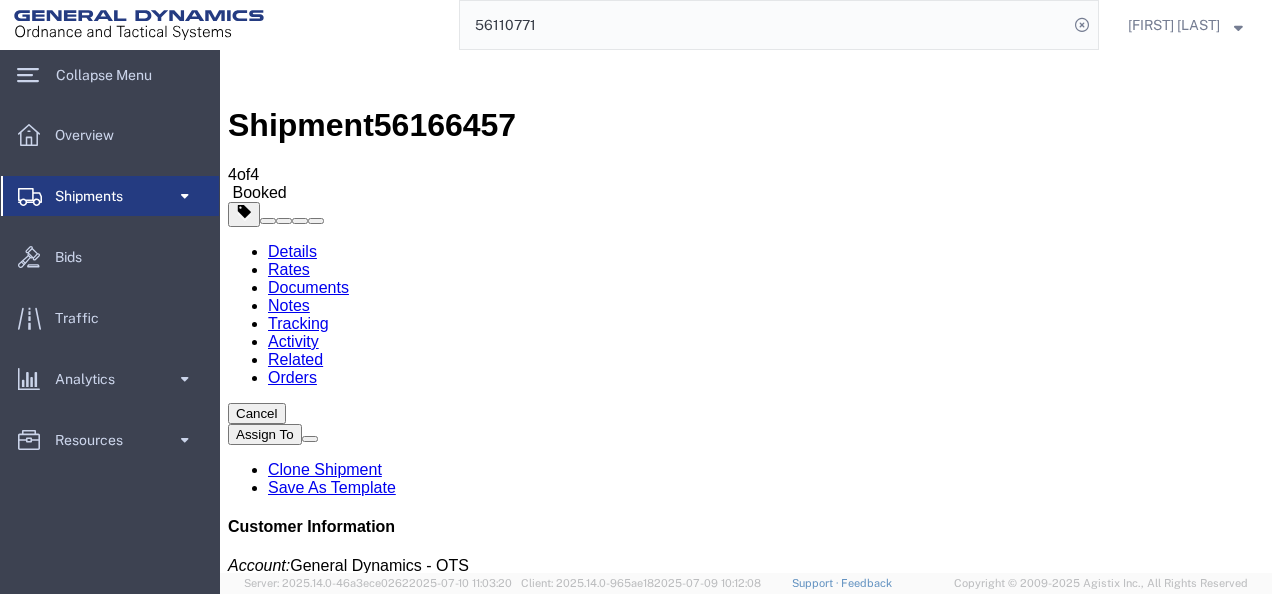 click at bounding box center (253, 1735) 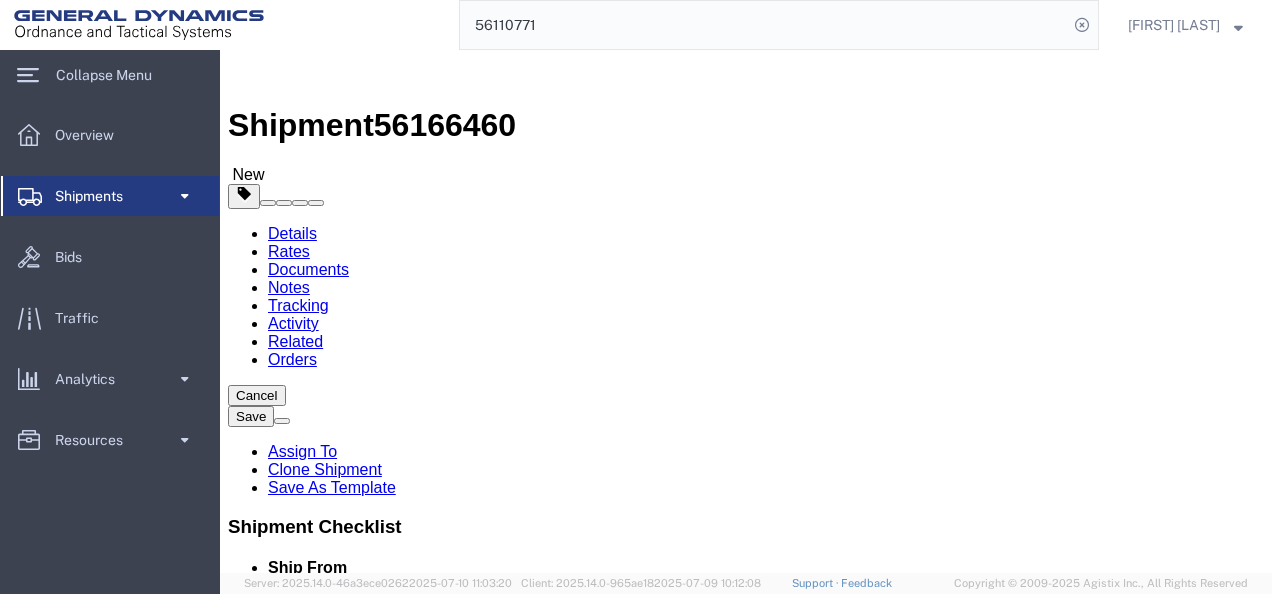 scroll, scrollTop: 300, scrollLeft: 0, axis: vertical 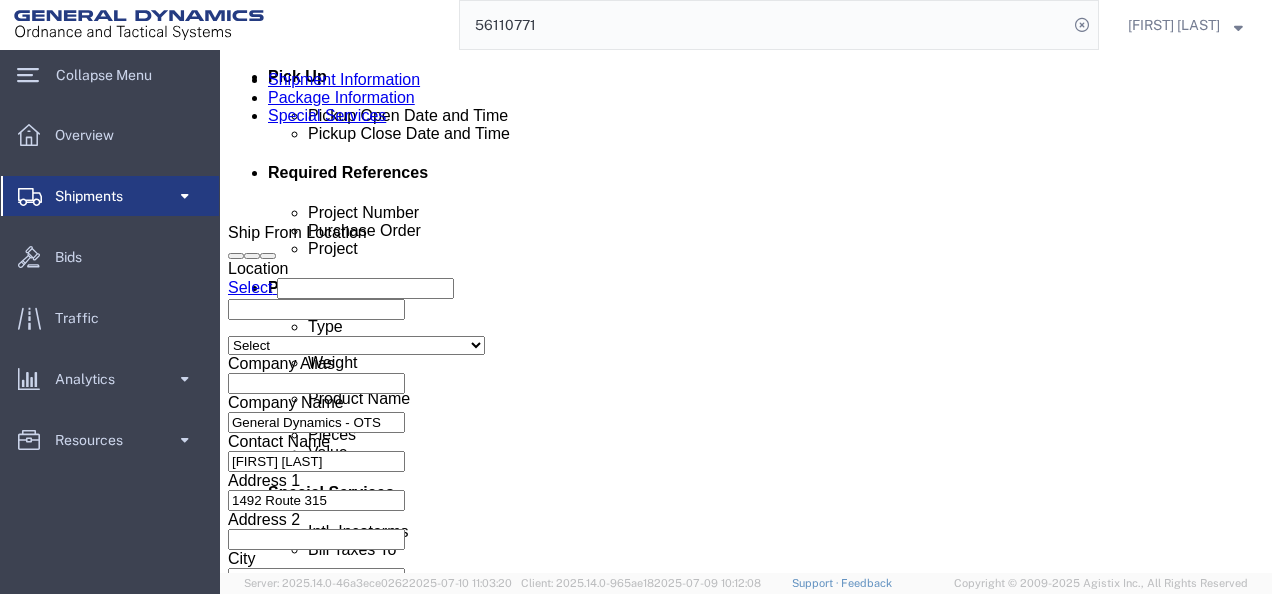 click on "Rate Shipment" 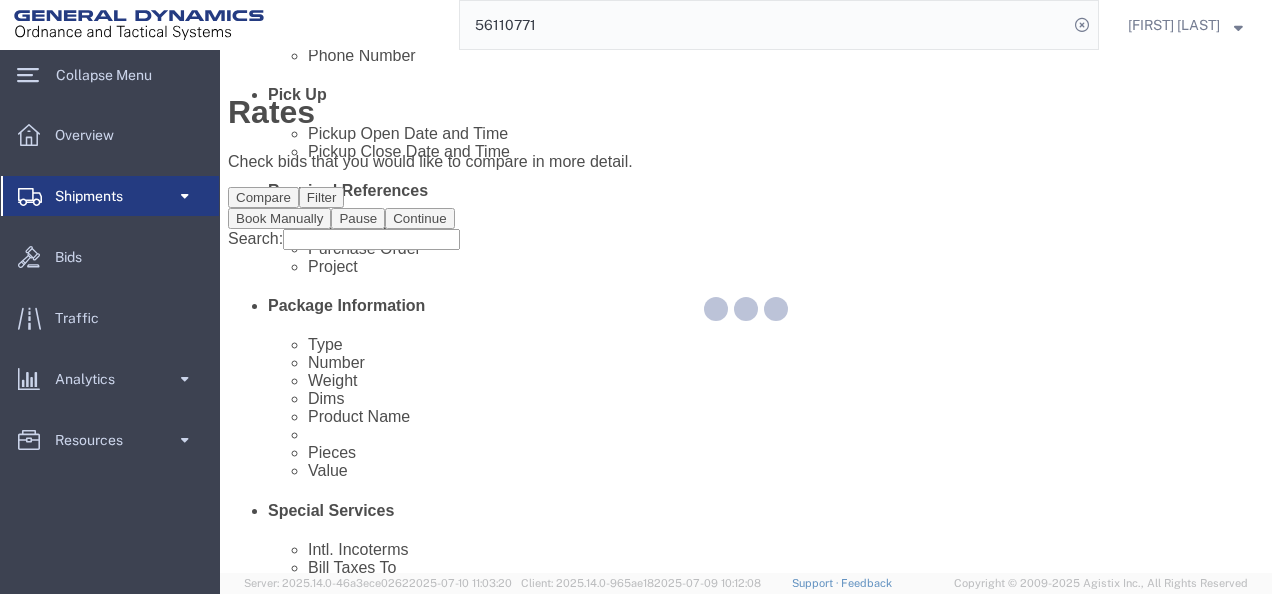 scroll, scrollTop: 0, scrollLeft: 0, axis: both 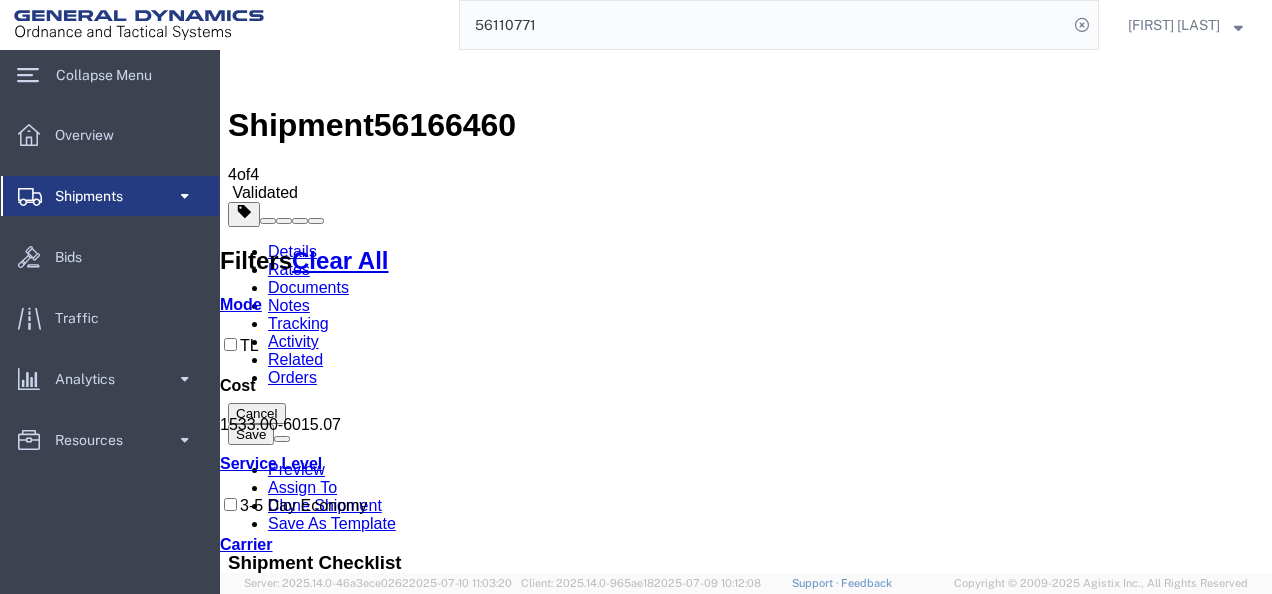 click on "Book Manually" at bounding box center (279, 1118) 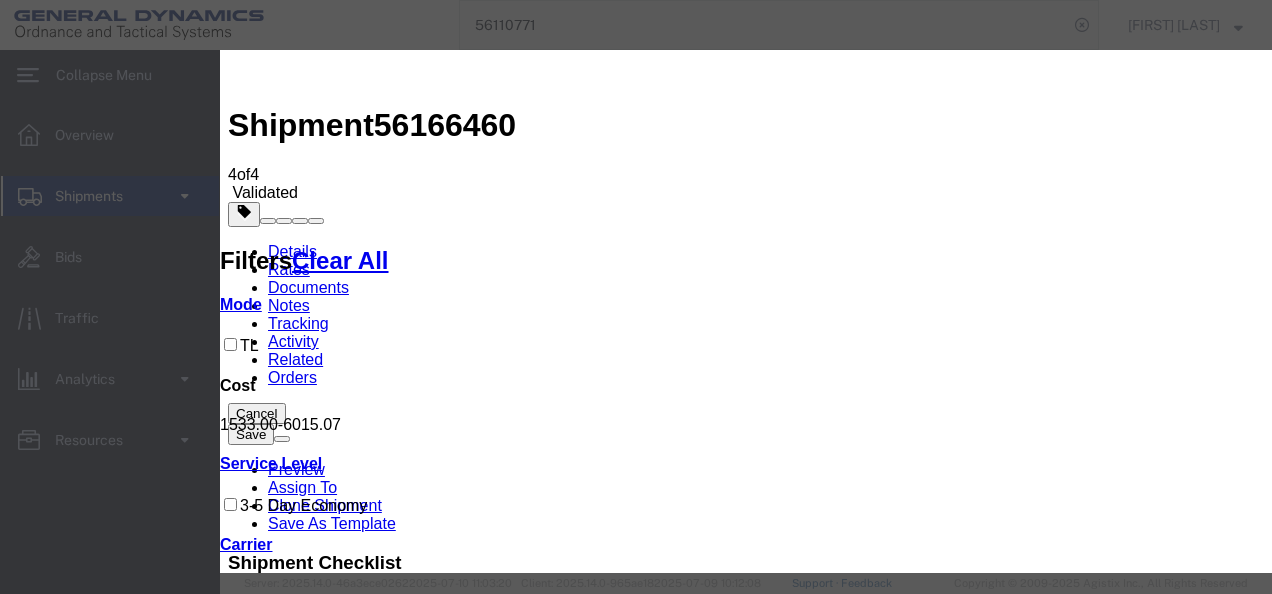 click on "Select Add New Carrier (and default service) AAT Carriers AATCO Adcom / Radiant Logistics Bertling Logistics Boyle Transportation Calex Calex Logistics Ceva Logistics Crane Worldwide DHL FedEx Custom Critical FedEx Express FedEx Freight Freight Solution Providers General Dynamics Tavis General Dynamics Tom Interconex Kuehne & Nagel Magno International Mercer Transportation Panalpina Panther Expedited Services Paramount Enterprises International Pitt Ohio R & R Trucking RXO Logistics Ridgeway International USA Rus International Charter Schneider Brokerage Steel Lion LLC Todd Maritime Service Tri-State Motor Transit United Eagle United Eagle Inc Virginia Transport Virginia Transport LLC XPO Logistics LTL YRC" at bounding box center [399, 1867] 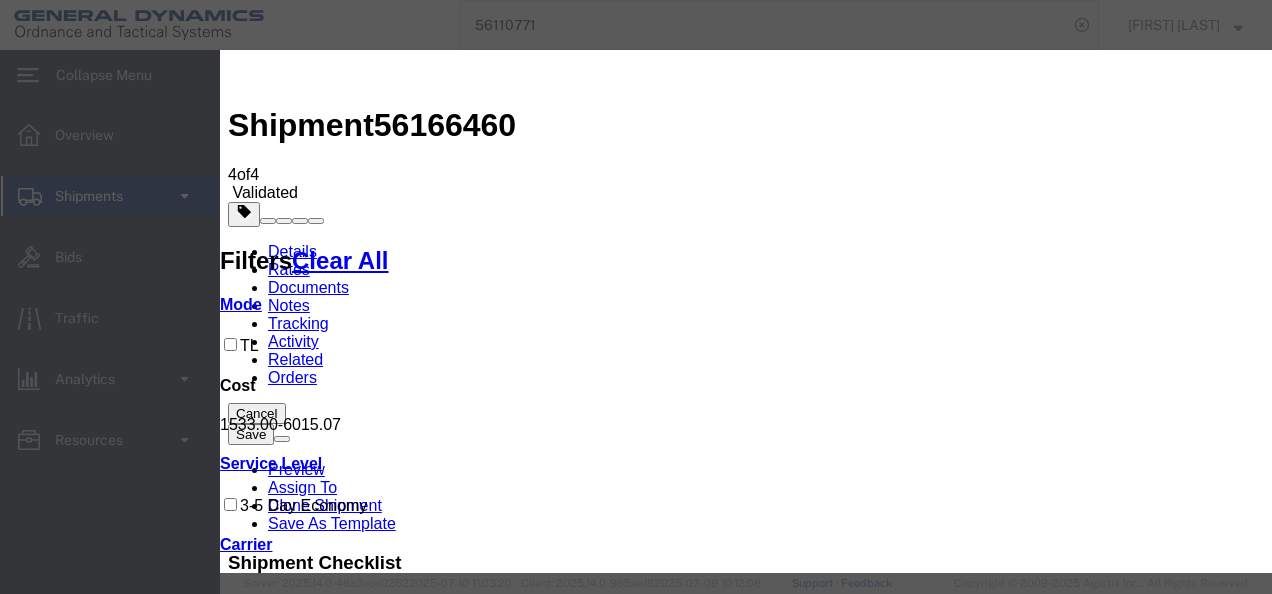 click on "Select 3 - 5 Day Dry Van Truckload Standard 3-5 Day" at bounding box center (322, 1904) 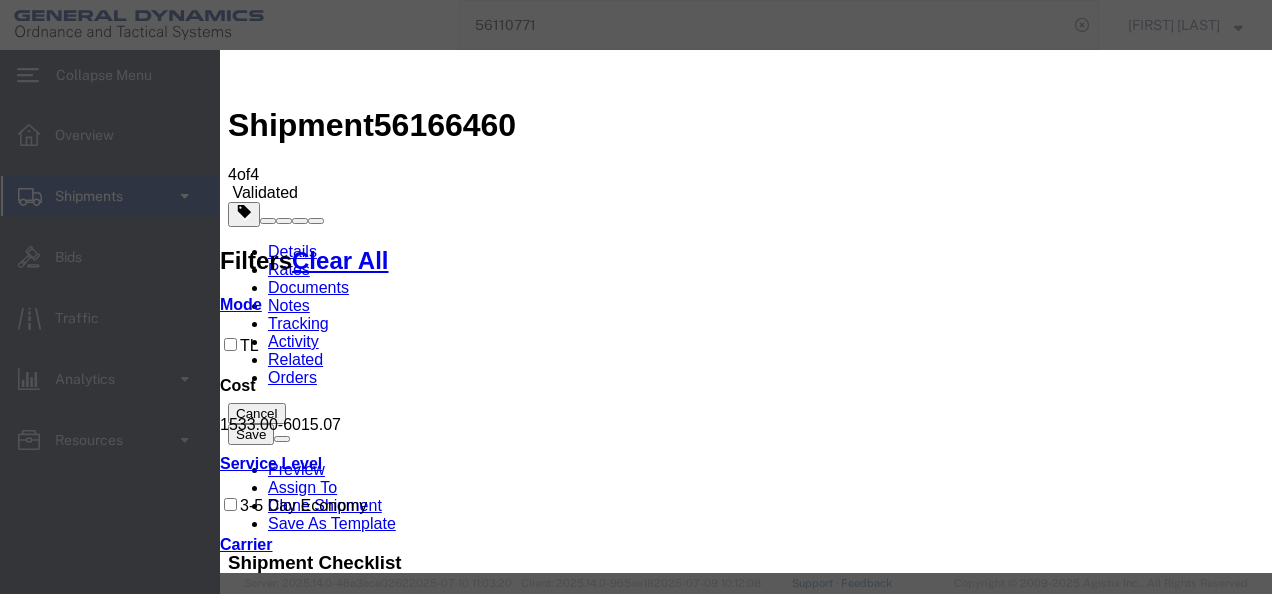 drag, startPoint x: 754, startPoint y: 107, endPoint x: 766, endPoint y: 220, distance: 113.63538 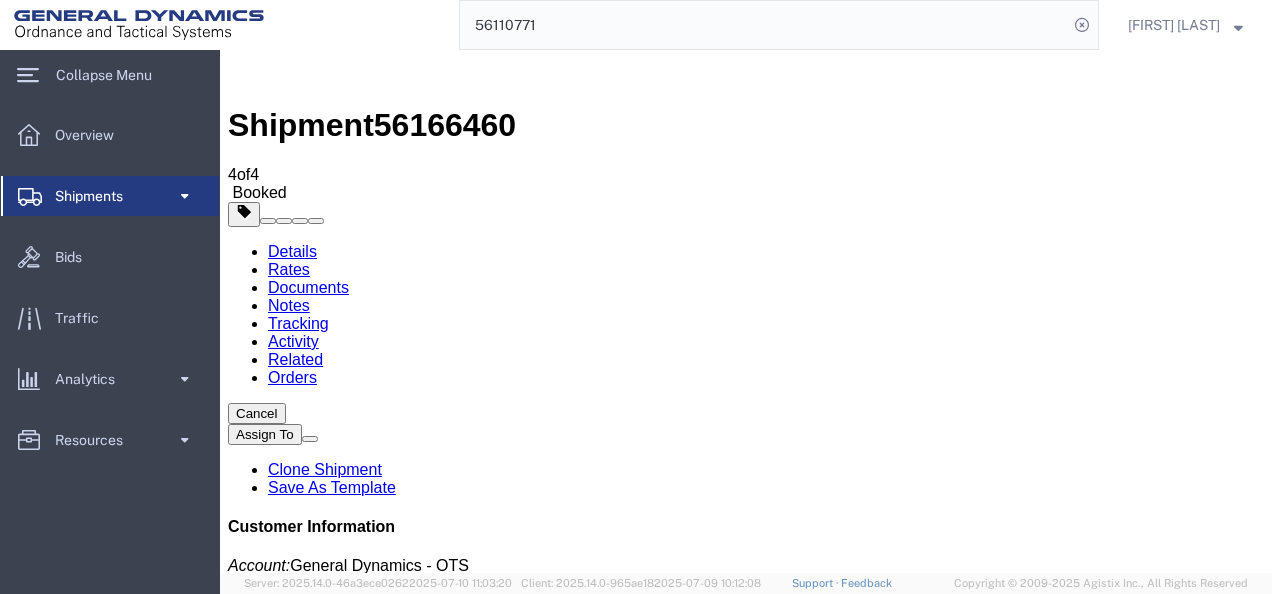 click at bounding box center [253, 1735] 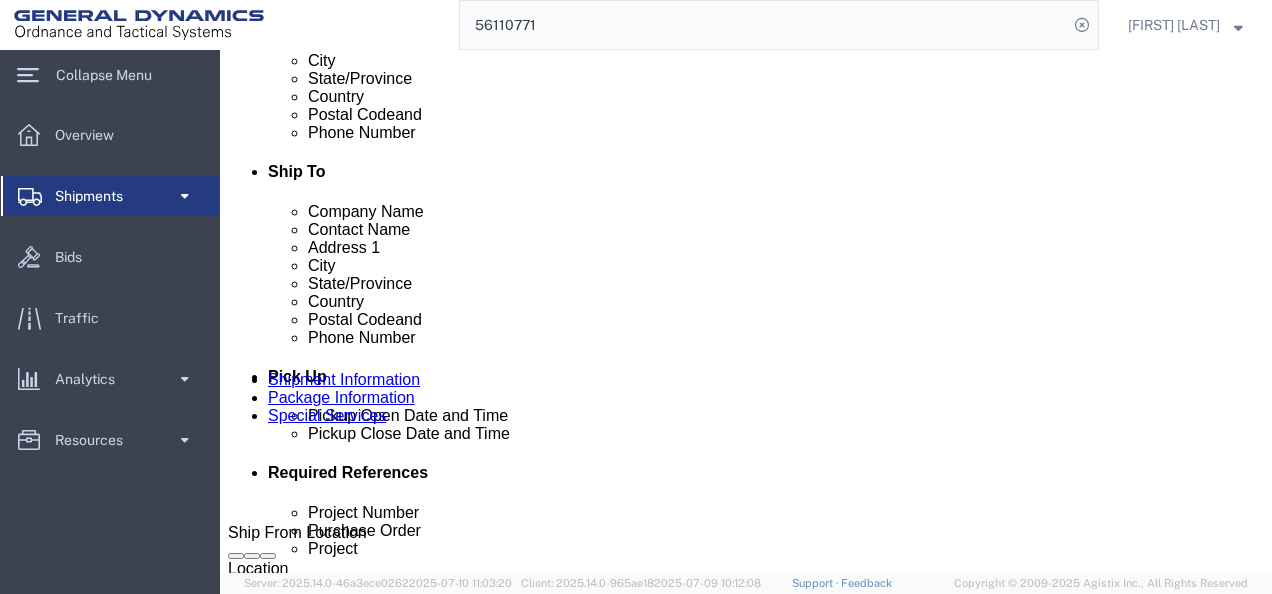 scroll, scrollTop: 900, scrollLeft: 0, axis: vertical 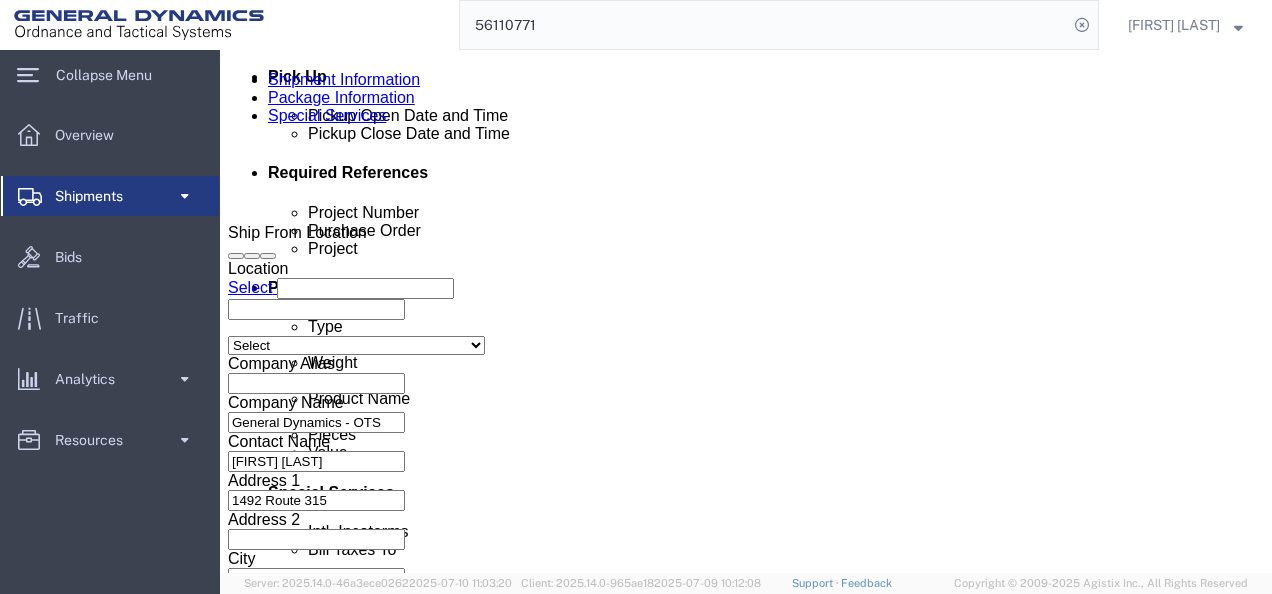 click on "Pickup Start Date Pickup Start Time Pickup Open Date and Time [MONTH] [DAY] [YEAR] [TIME]" 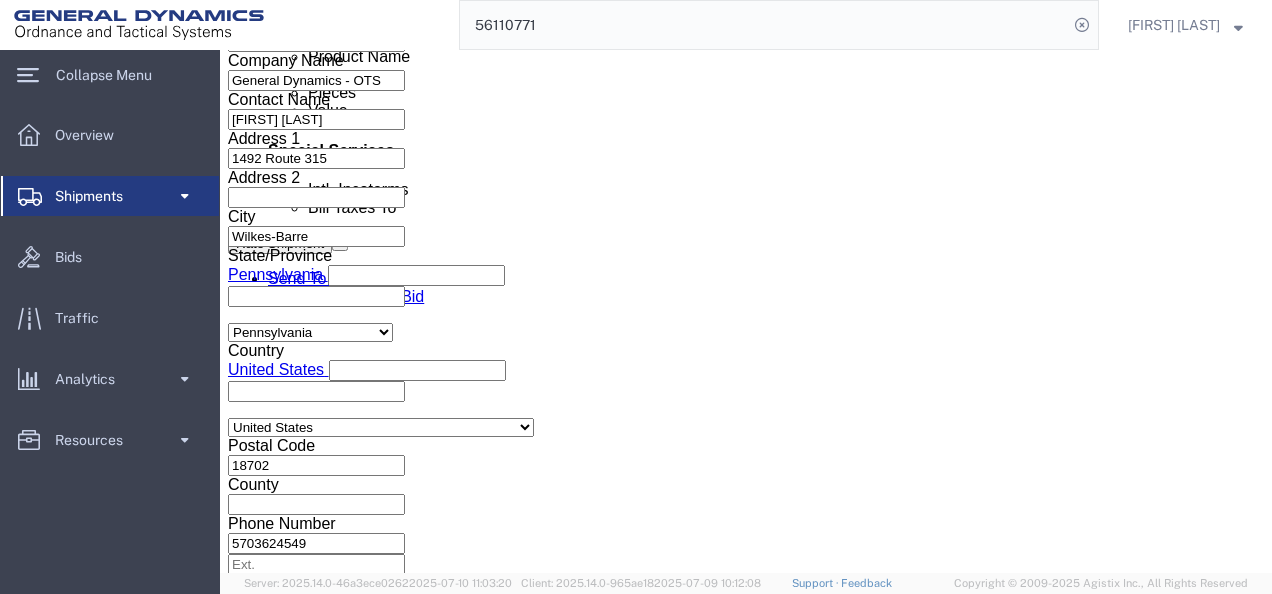 click on "Apply" 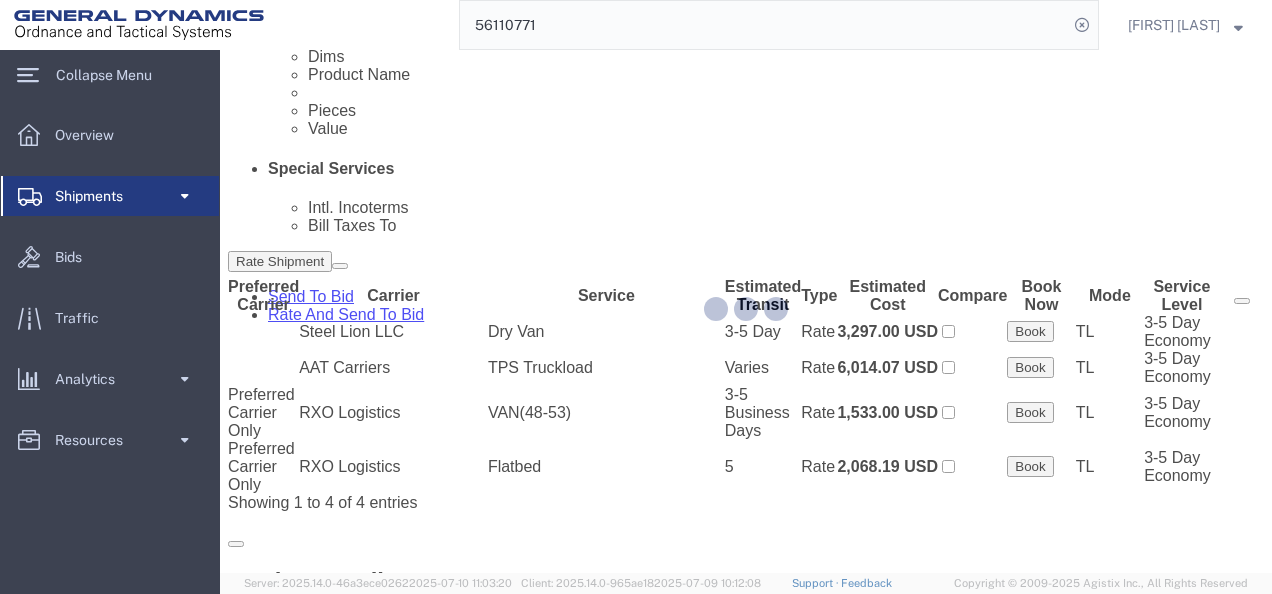 scroll, scrollTop: 0, scrollLeft: 0, axis: both 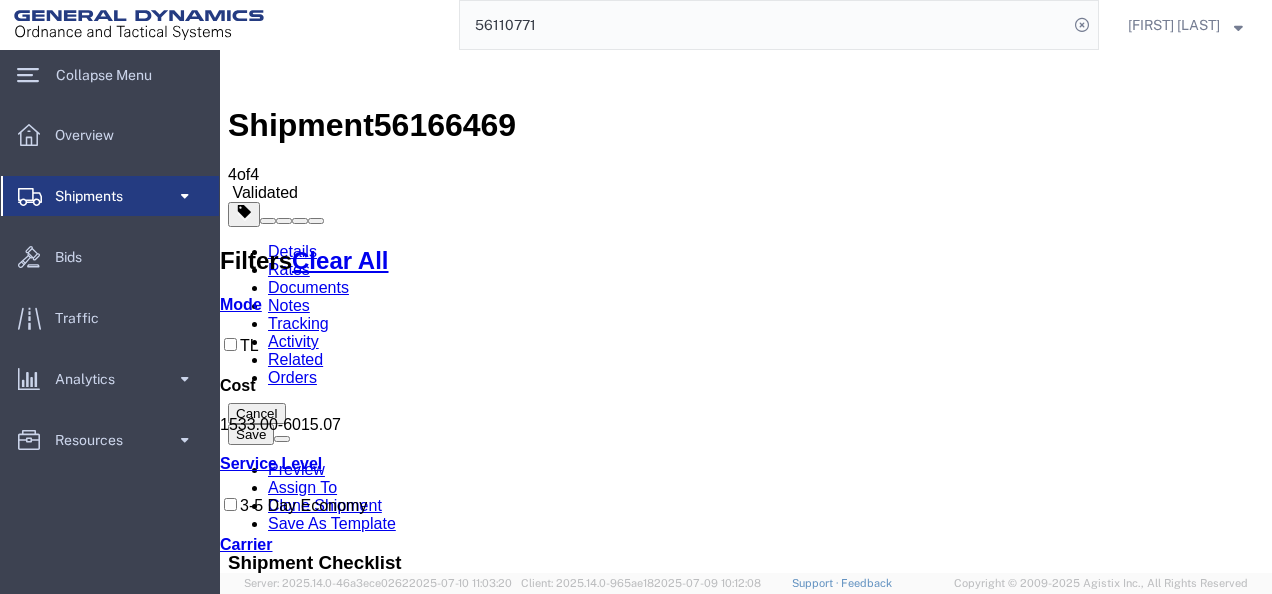 click on "Book Manually" at bounding box center [279, 1118] 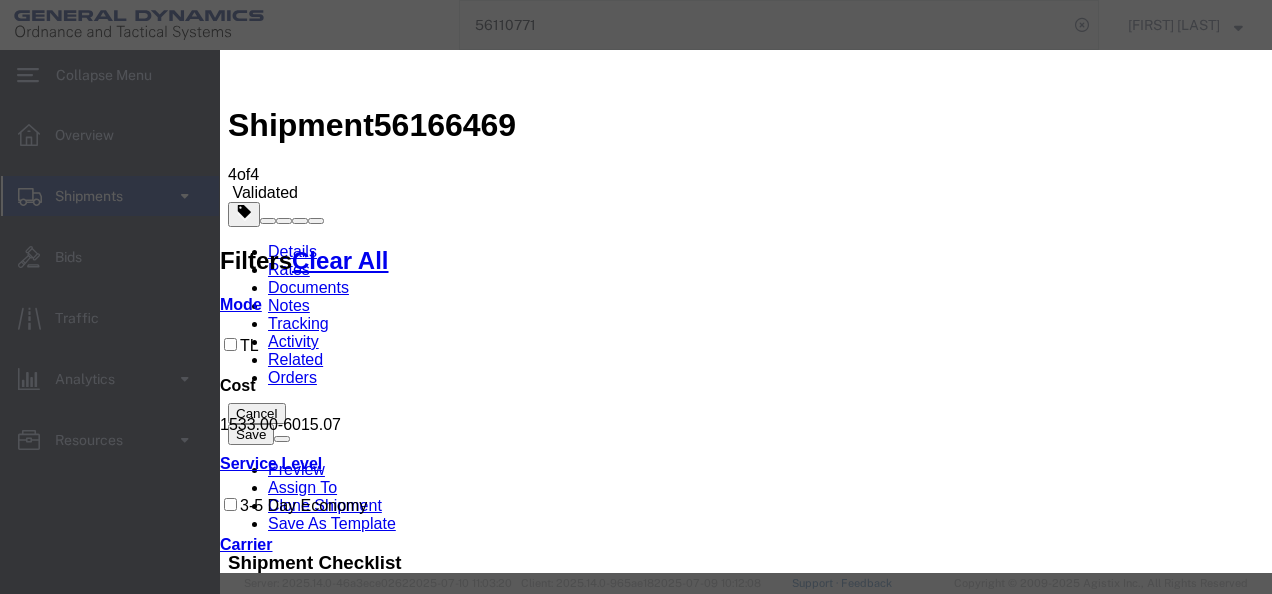click on "Select Add New Carrier (and default service) AAT Carriers AATCO Adcom / Radiant Logistics Bertling Logistics Boyle Transportation Calex Calex Logistics Ceva Logistics Crane Worldwide DHL FedEx Custom Critical FedEx Express FedEx Freight Freight Solution Providers General Dynamics Tavis General Dynamics Tom Interconex Kuehne & Nagel Magno International Mercer Transportation Panalpina Panther Expedited Services Paramount Enterprises International Pitt Ohio R & R Trucking RXO Logistics Ridgeway International USA Rus International Charter Schneider Brokerage Steel Lion LLC Todd Maritime Service Tri-State Motor Transit United Eagle United Eagle Inc Virginia Transport Virginia Transport LLC XPO Logistics LTL YRC" at bounding box center [399, 1867] 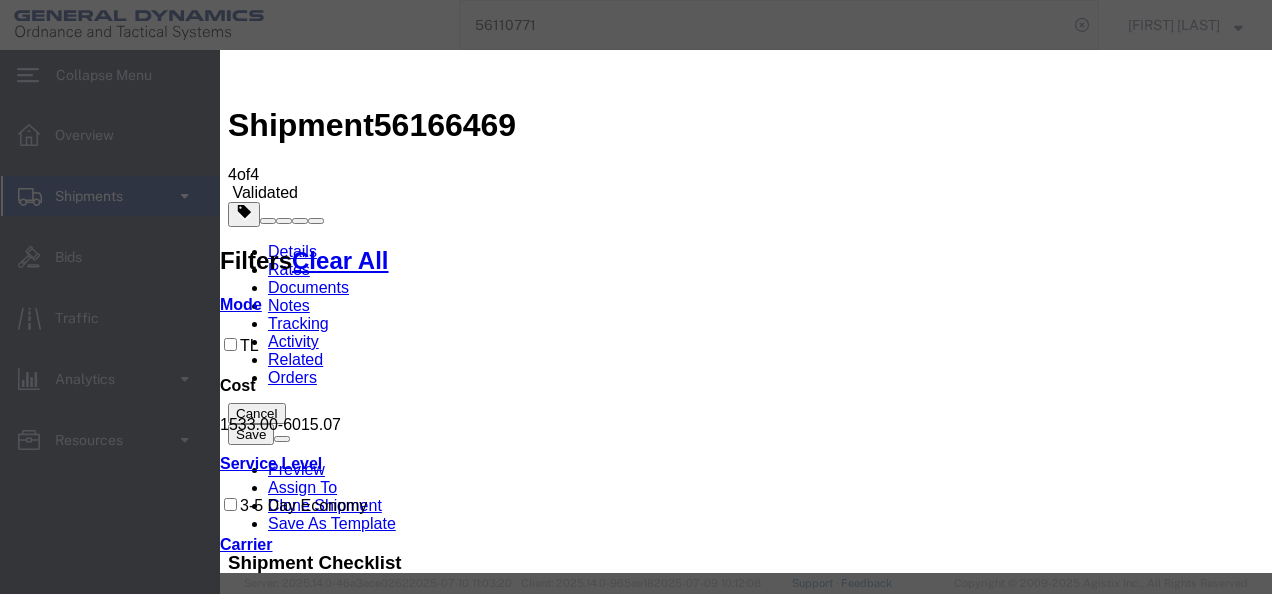 click on "Select Add New Carrier (and default service) AAT Carriers AATCO Adcom / Radiant Logistics Bertling Logistics Boyle Transportation Calex Calex Logistics Ceva Logistics Crane Worldwide DHL FedEx Custom Critical FedEx Express FedEx Freight Freight Solution Providers General Dynamics Tavis General Dynamics Tom Interconex Kuehne & Nagel Magno International Mercer Transportation Panalpina Panther Expedited Services Paramount Enterprises International Pitt Ohio R & R Trucking RXO Logistics Ridgeway International USA Rus International Charter Schneider Brokerage Steel Lion LLC Todd Maritime Service Tri-State Motor Transit United Eagle United Eagle Inc Virginia Transport Virginia Transport LLC XPO Logistics LTL YRC" at bounding box center (399, 1867) 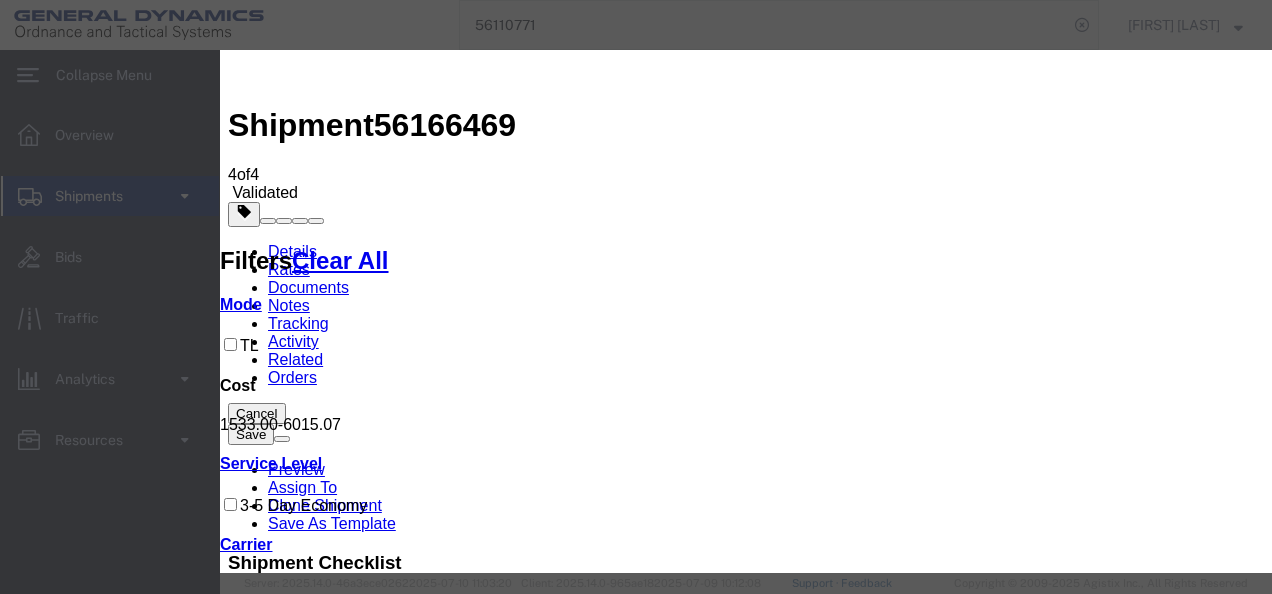 select on "22873" 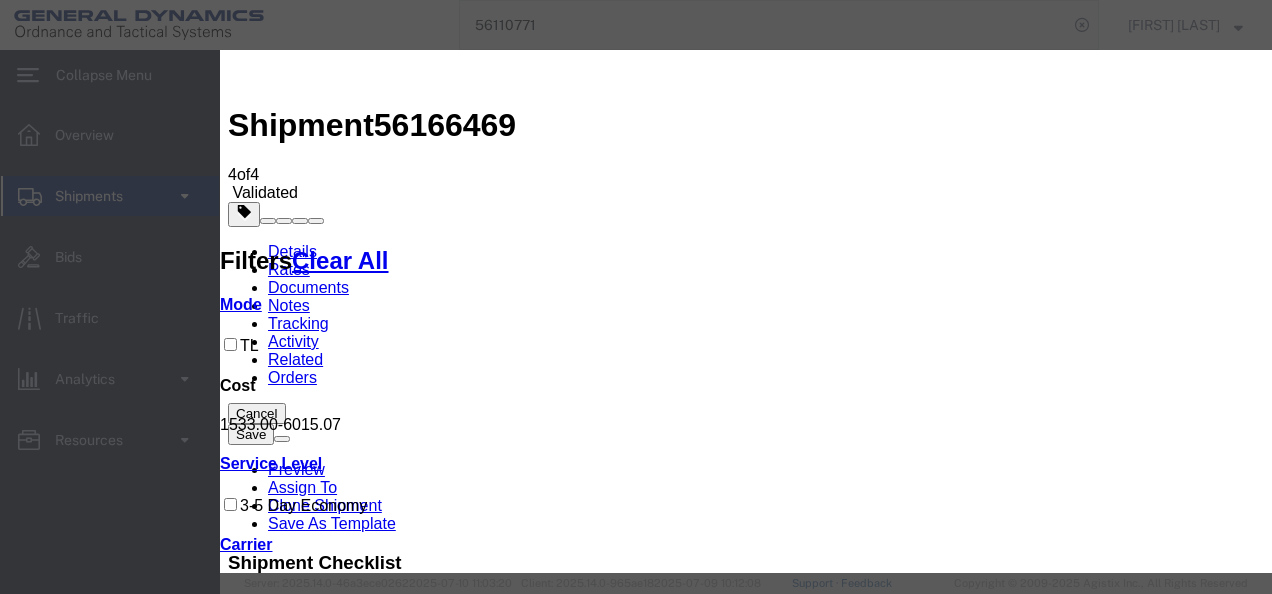 click on "Select 3 - 5 Day Dry Van Truckload Standard 3-5 Day" at bounding box center [322, 1904] 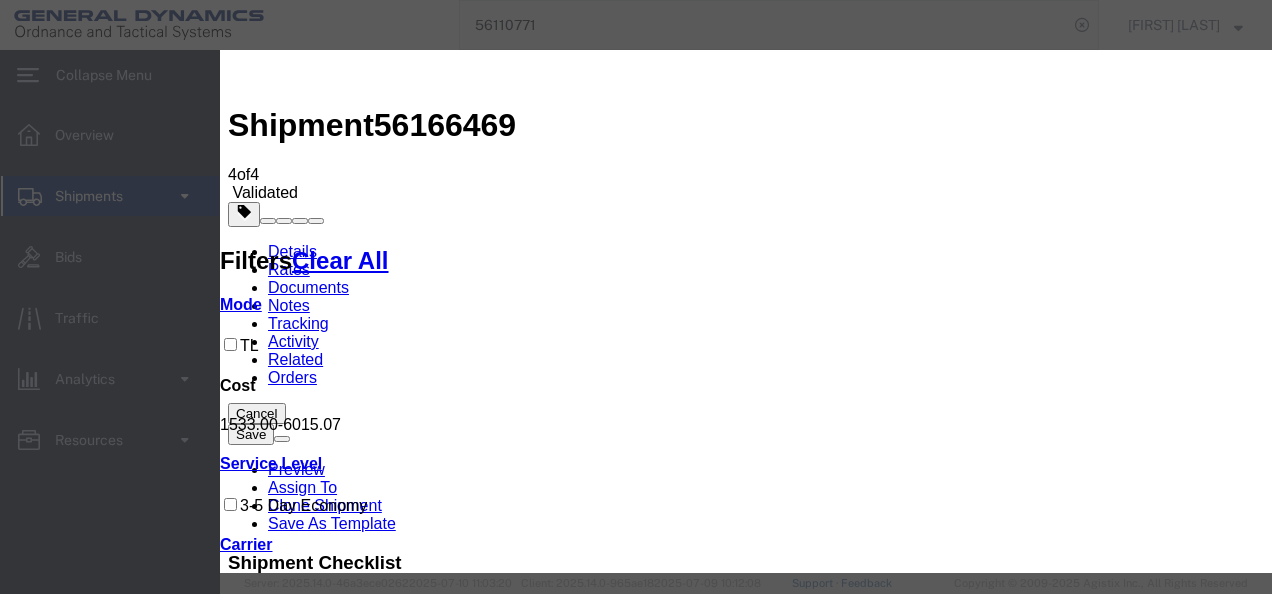 select on "[NUMBER]" 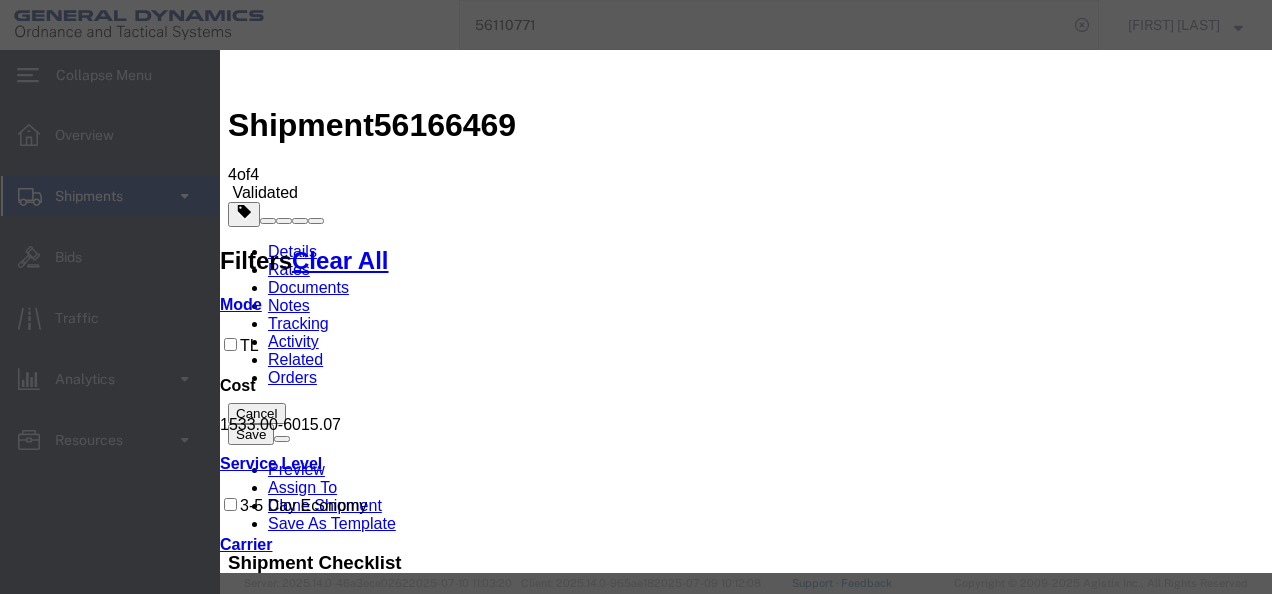 drag, startPoint x: 748, startPoint y: 102, endPoint x: 744, endPoint y: 175, distance: 73.109505 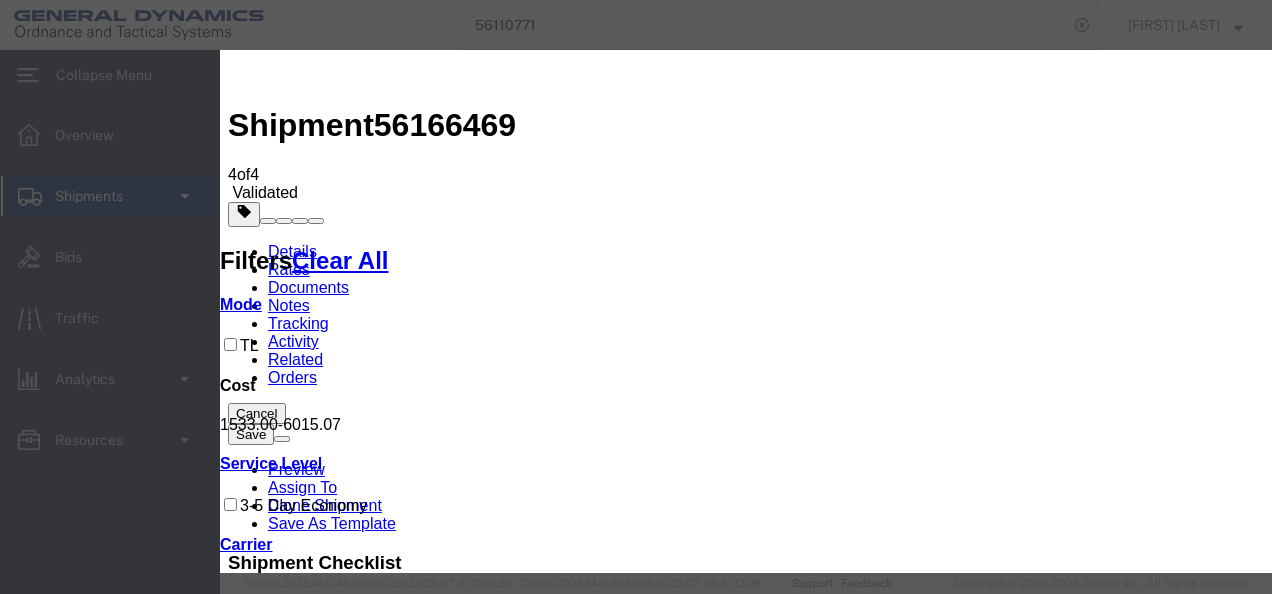 type on "56166469" 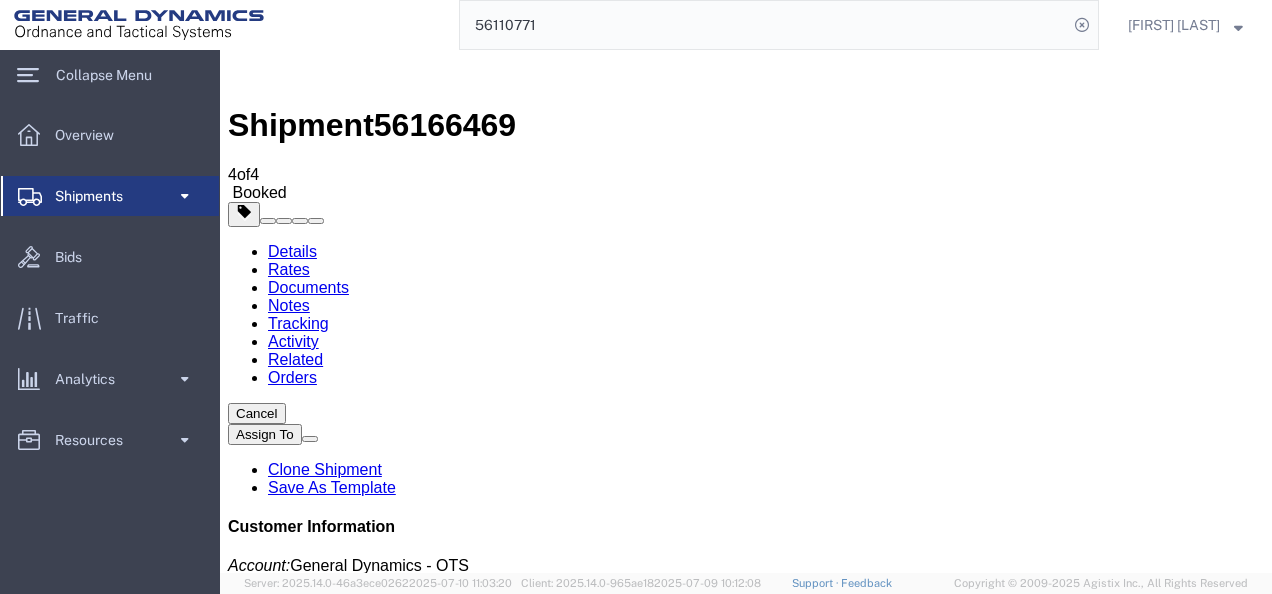 click at bounding box center (238, 1734) 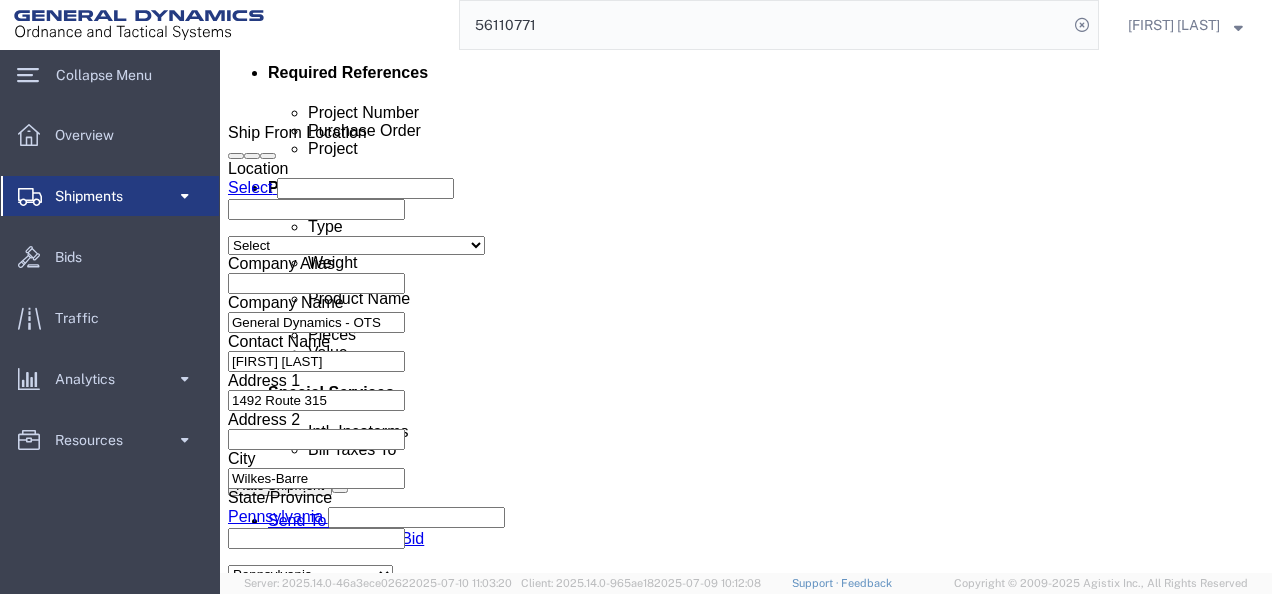 scroll, scrollTop: 1300, scrollLeft: 0, axis: vertical 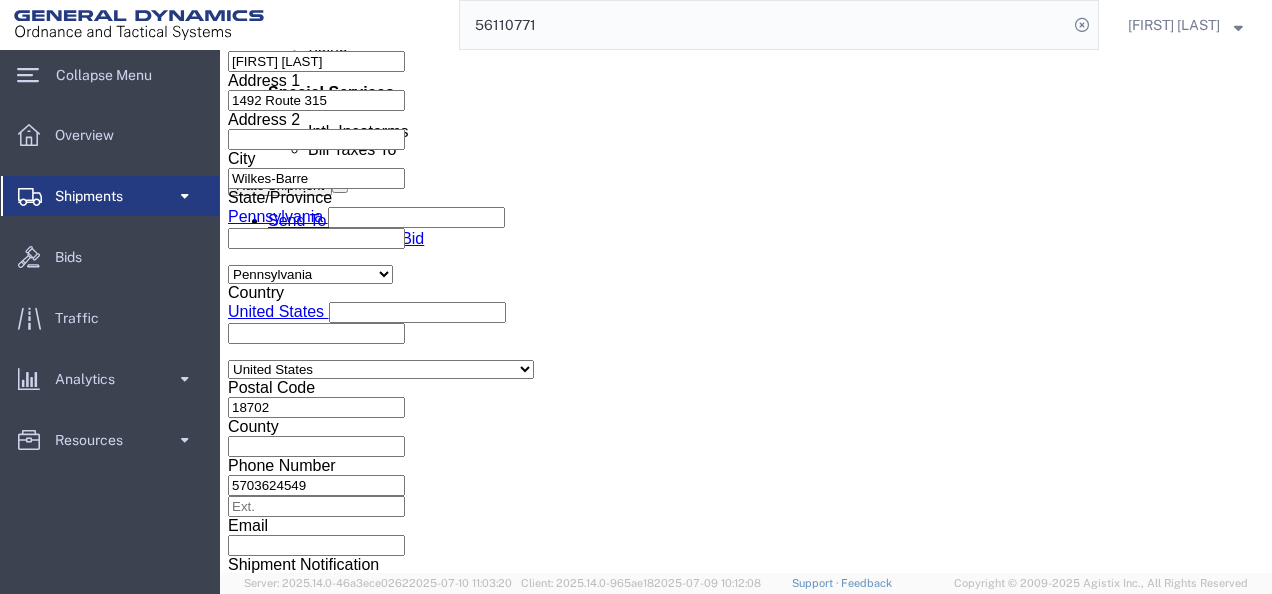 click on "Rate Shipment" 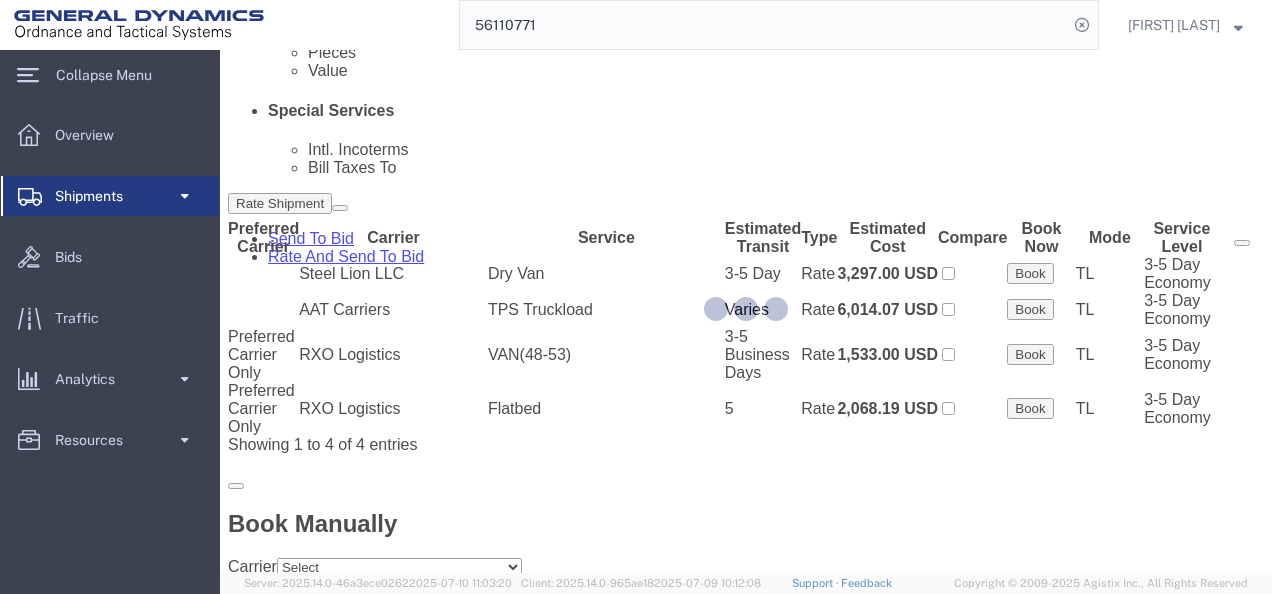 scroll, scrollTop: 0, scrollLeft: 0, axis: both 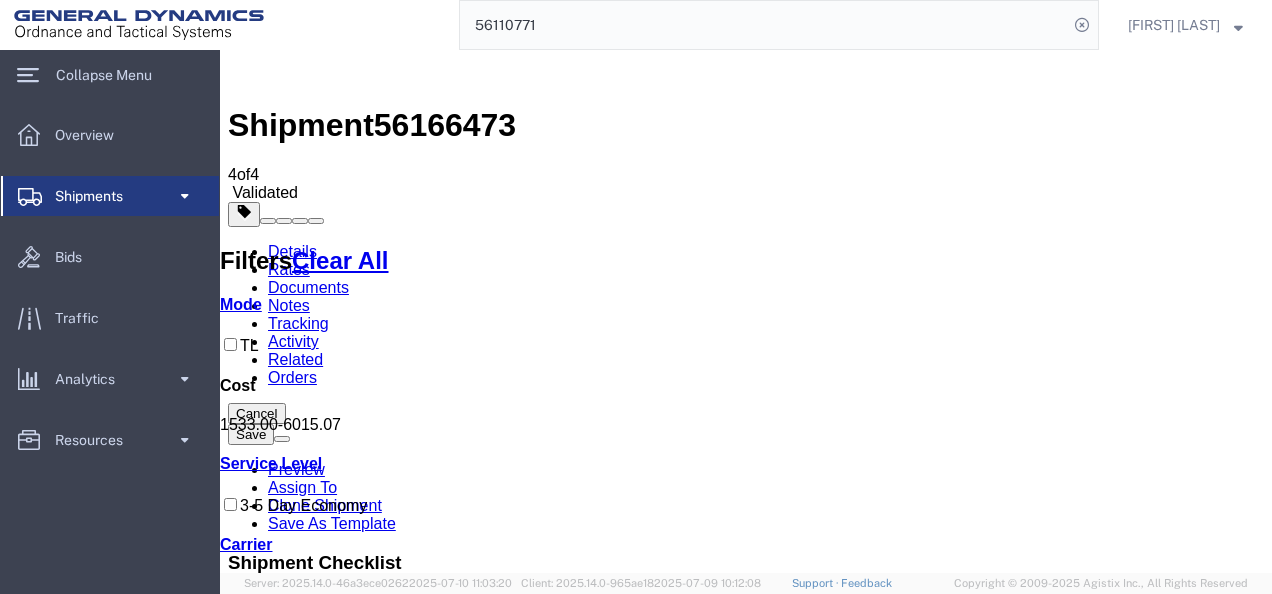 click on "Book Manually" at bounding box center [279, 1118] 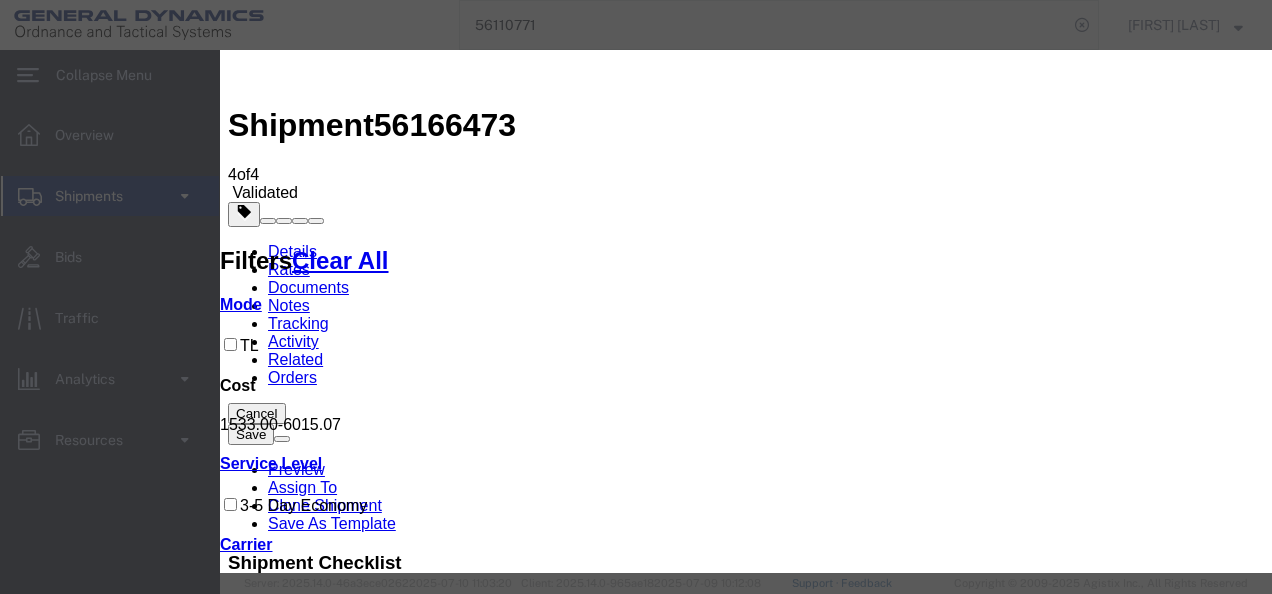 click on "Select Add New Carrier (and default service) AAT Carriers AATCO Adcom / Radiant Logistics Bertling Logistics Boyle Transportation Calex Calex Logistics Ceva Logistics Crane Worldwide DHL FedEx Custom Critical FedEx Express FedEx Freight Freight Solution Providers General Dynamics Tavis General Dynamics Tom Interconex Kuehne & Nagel Magno International Mercer Transportation Panalpina Panther Expedited Services Paramount Enterprises International Pitt Ohio R & R Trucking RXO Logistics Ridgeway International USA Rus International Charter Schneider Brokerage Steel Lion LLC Todd Maritime Service Tri-State Motor Transit United Eagle United Eagle Inc Virginia Transport Virginia Transport LLC XPO Logistics LTL YRC" at bounding box center (399, 1867) 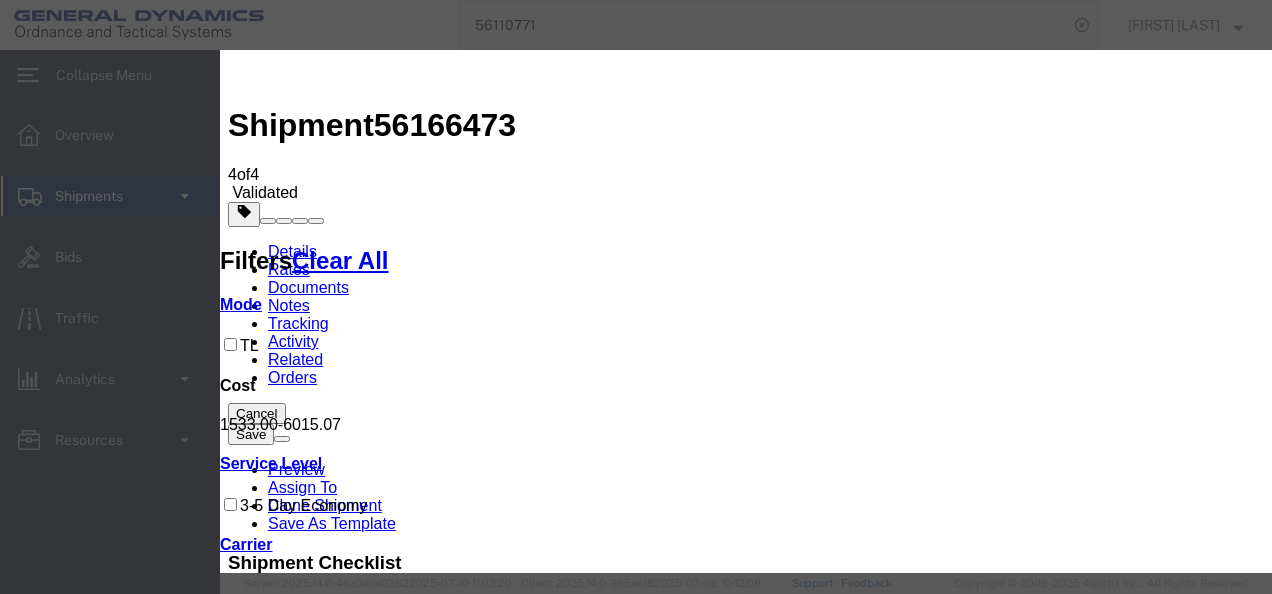 click on "Select 3 - 5 Day Dry Van Truckload Standard 3-5 Day" at bounding box center (322, 1904) 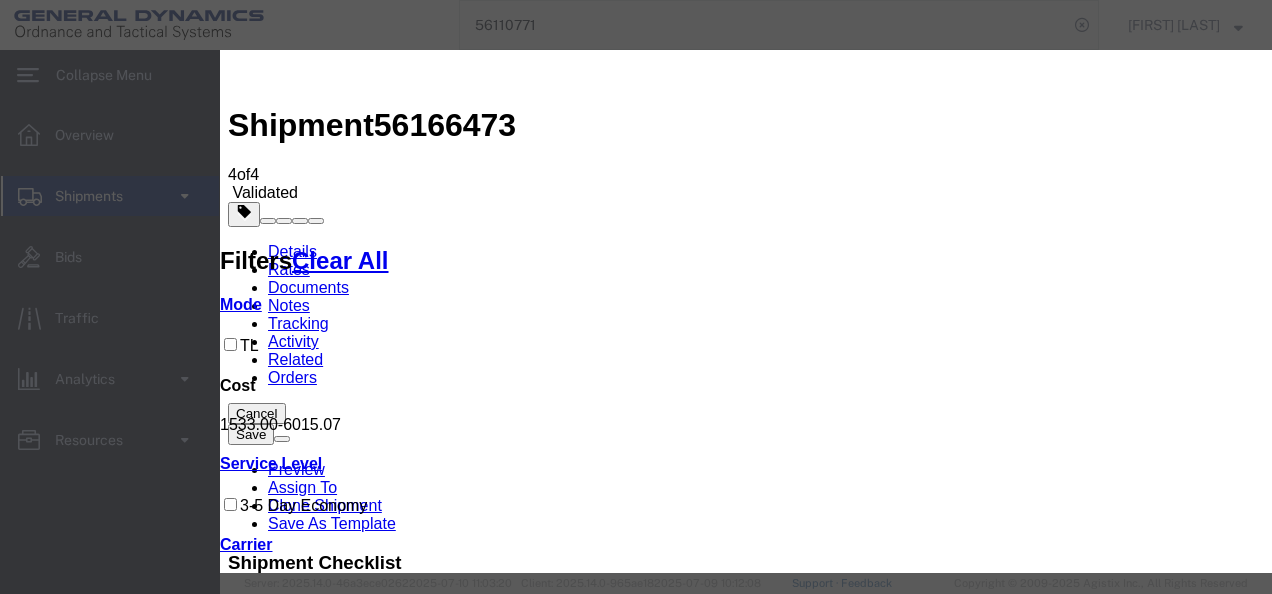 drag, startPoint x: 772, startPoint y: 101, endPoint x: 780, endPoint y: 174, distance: 73.43705 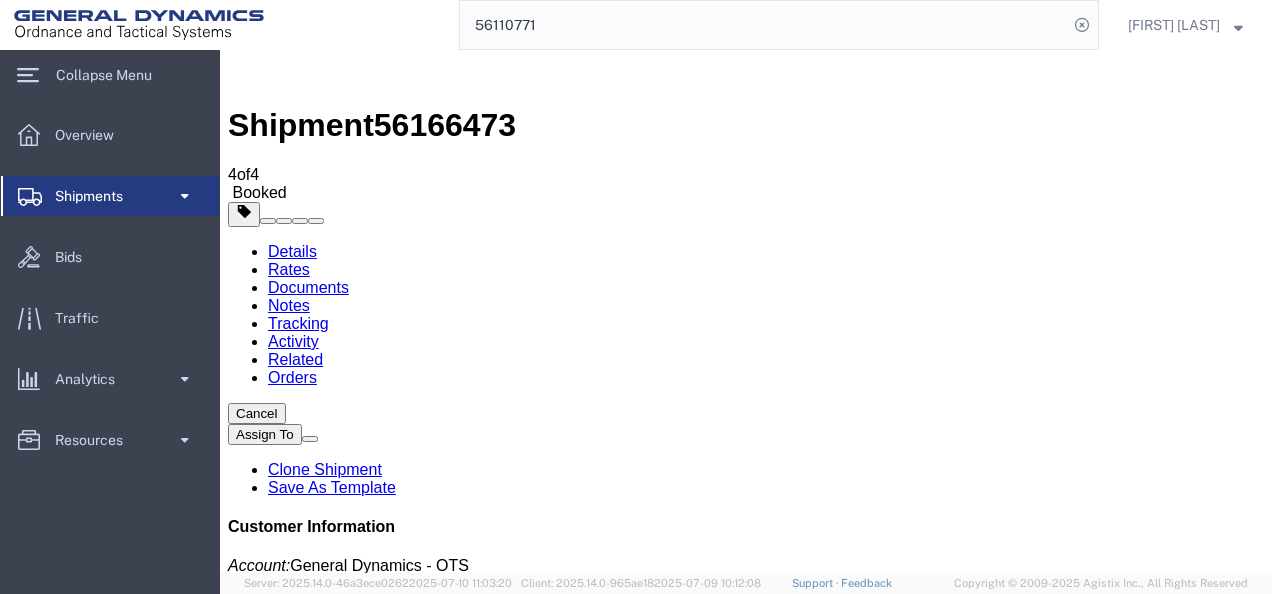 click at bounding box center [253, 1735] 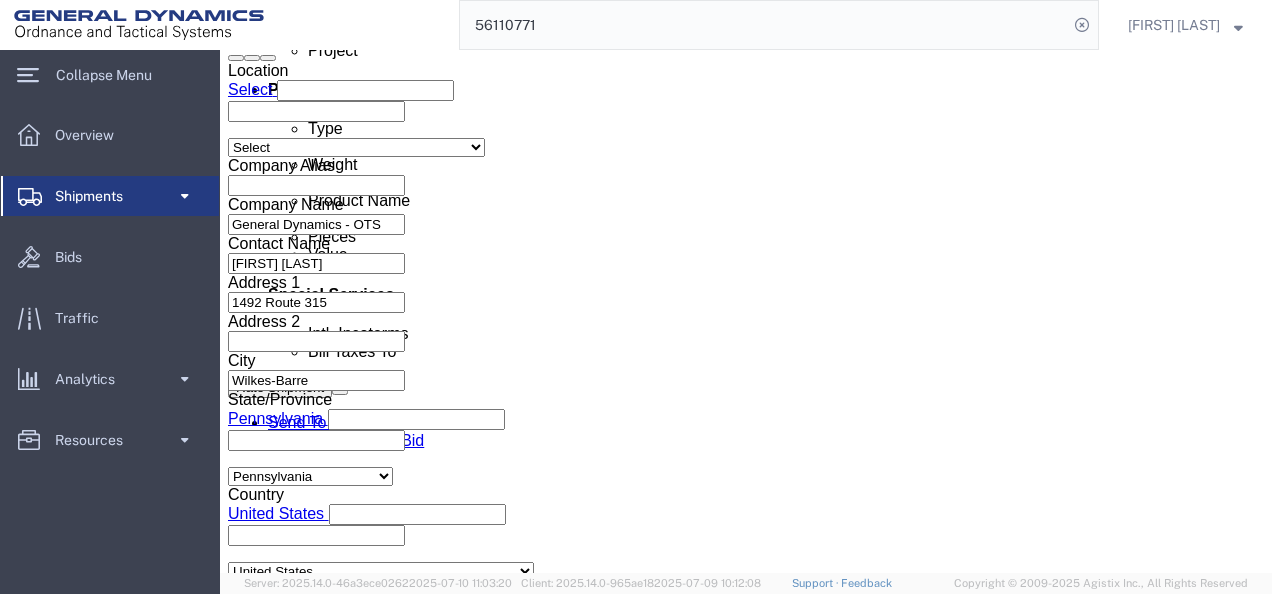 scroll, scrollTop: 800, scrollLeft: 0, axis: vertical 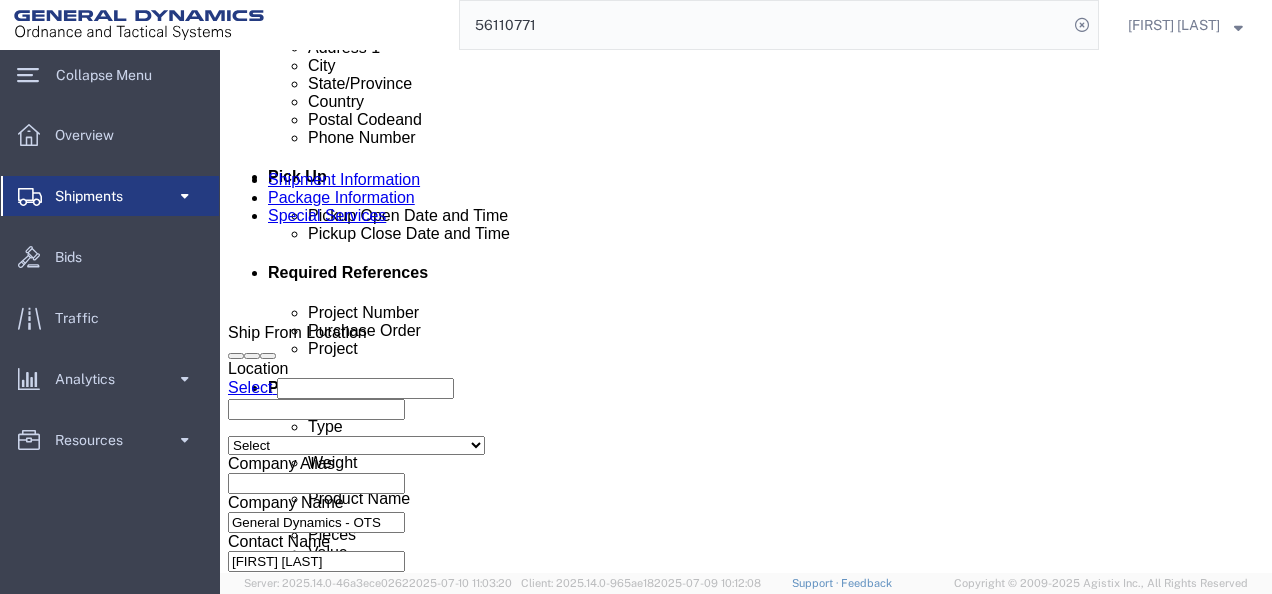 click on "Rate Shipment" 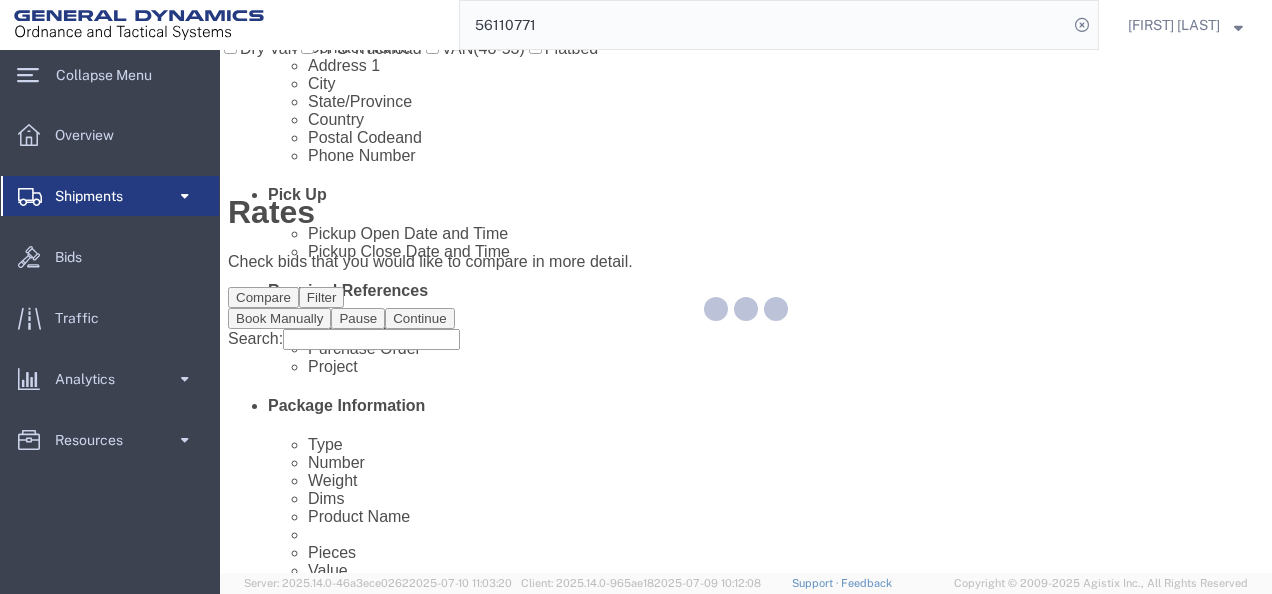 scroll, scrollTop: 0, scrollLeft: 0, axis: both 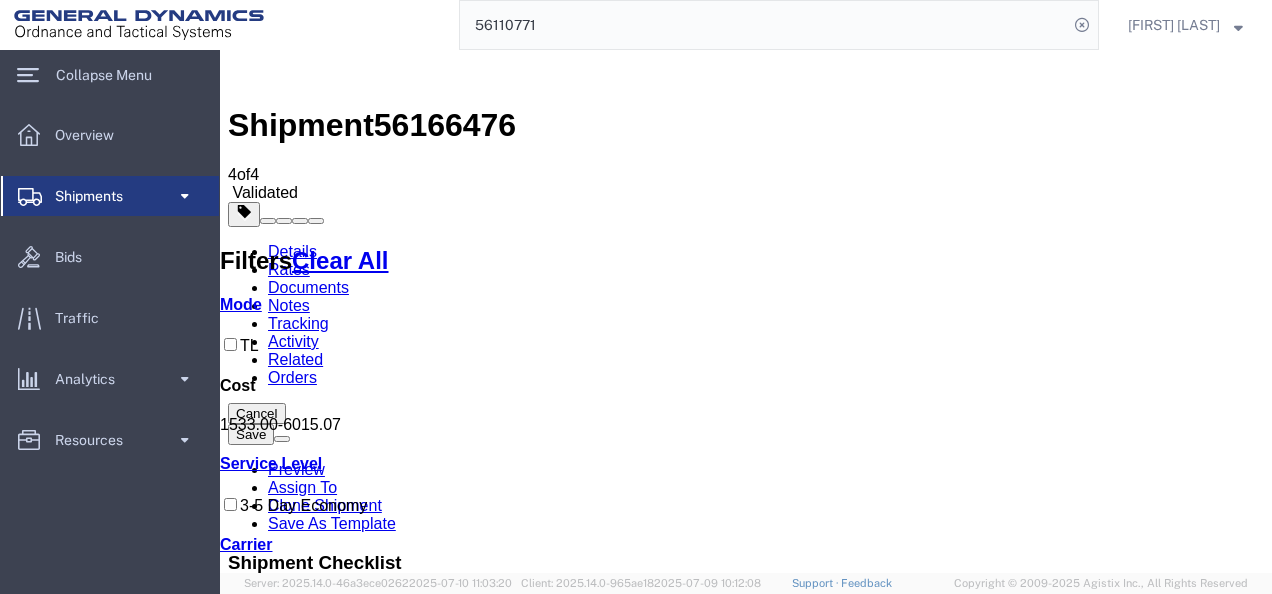 click on "Book Manually" at bounding box center (279, 1118) 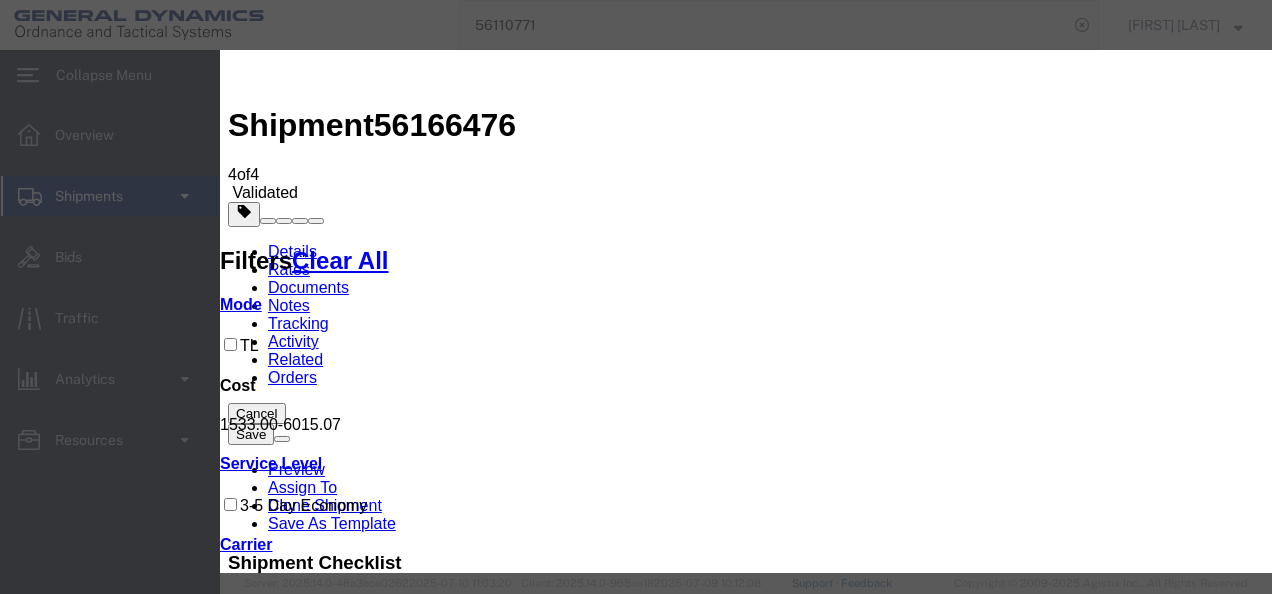 click on "Select Add New Carrier (and default service) AAT Carriers AATCO Adcom / Radiant Logistics Bertling Logistics Boyle Transportation Calex Calex Logistics Ceva Logistics Crane Worldwide DHL FedEx Custom Critical FedEx Express FedEx Freight Freight Solution Providers General Dynamics Tavis General Dynamics Tom Interconex Kuehne & Nagel Magno International Mercer Transportation Panalpina Panther Expedited Services Paramount Enterprises International Pitt Ohio R & R Trucking RXO Logistics Ridgeway International USA Rus International Charter Schneider Brokerage Steel Lion LLC Todd Maritime Service Tri-State Motor Transit United Eagle United Eagle Inc Virginia Transport Virginia Transport LLC XPO Logistics LTL YRC" at bounding box center (399, 1867) 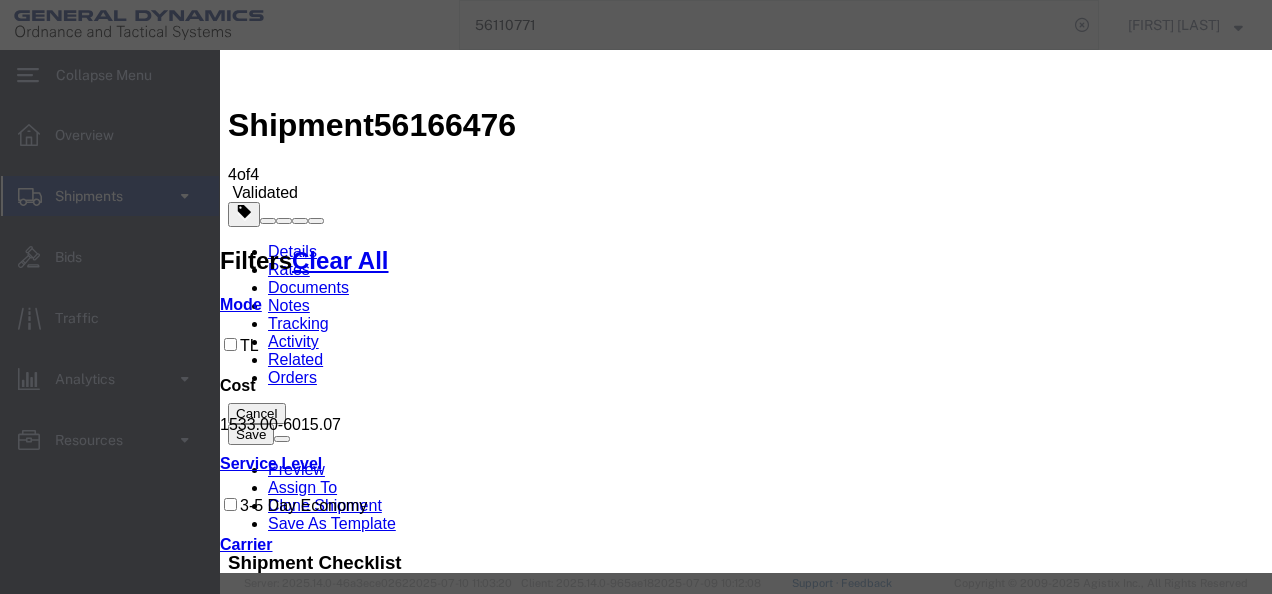 click on "Select 3 - 5 Day Dry Van Truckload Standard 3-5 Day" at bounding box center [322, 1904] 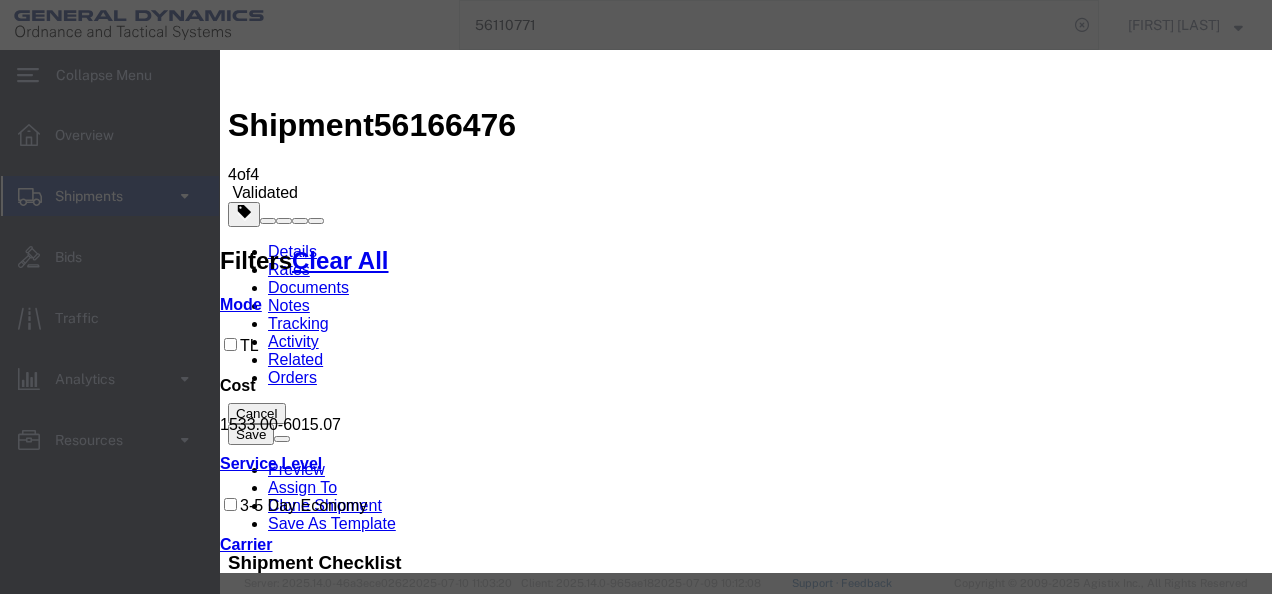click on "Book" at bounding box center (746, 1964) 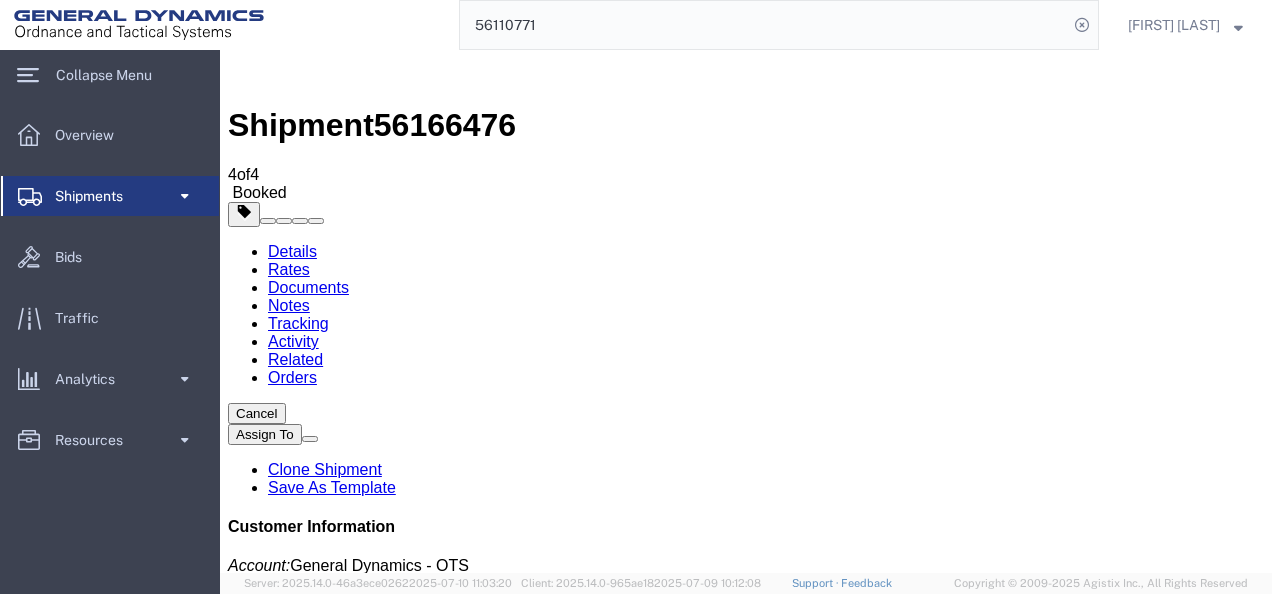 click at bounding box center [238, 1734] 